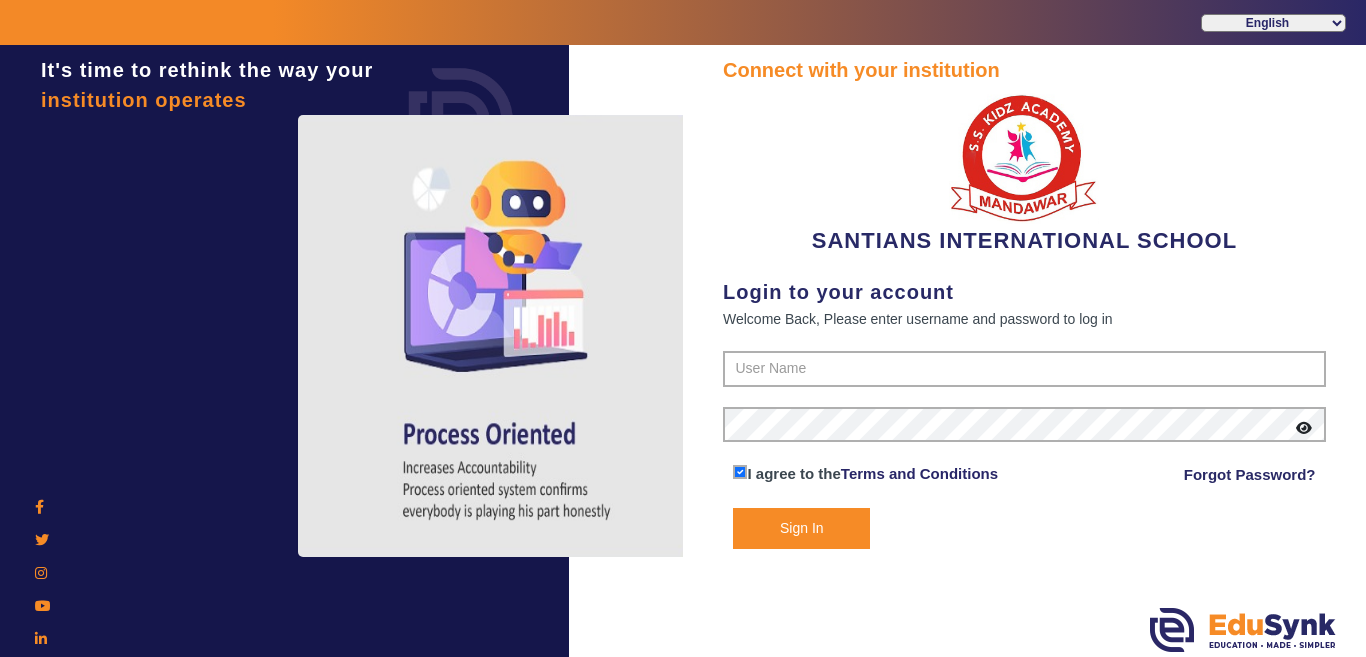 scroll, scrollTop: 0, scrollLeft: 0, axis: both 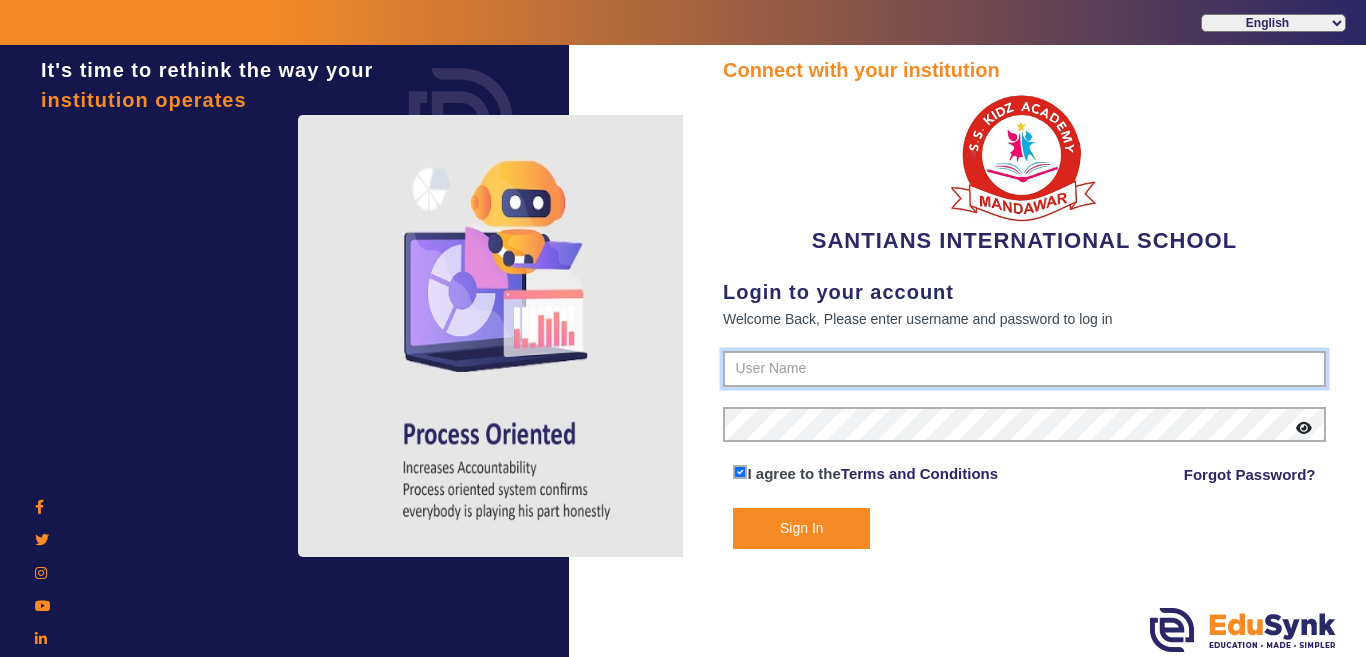 type on "[PHONE]" 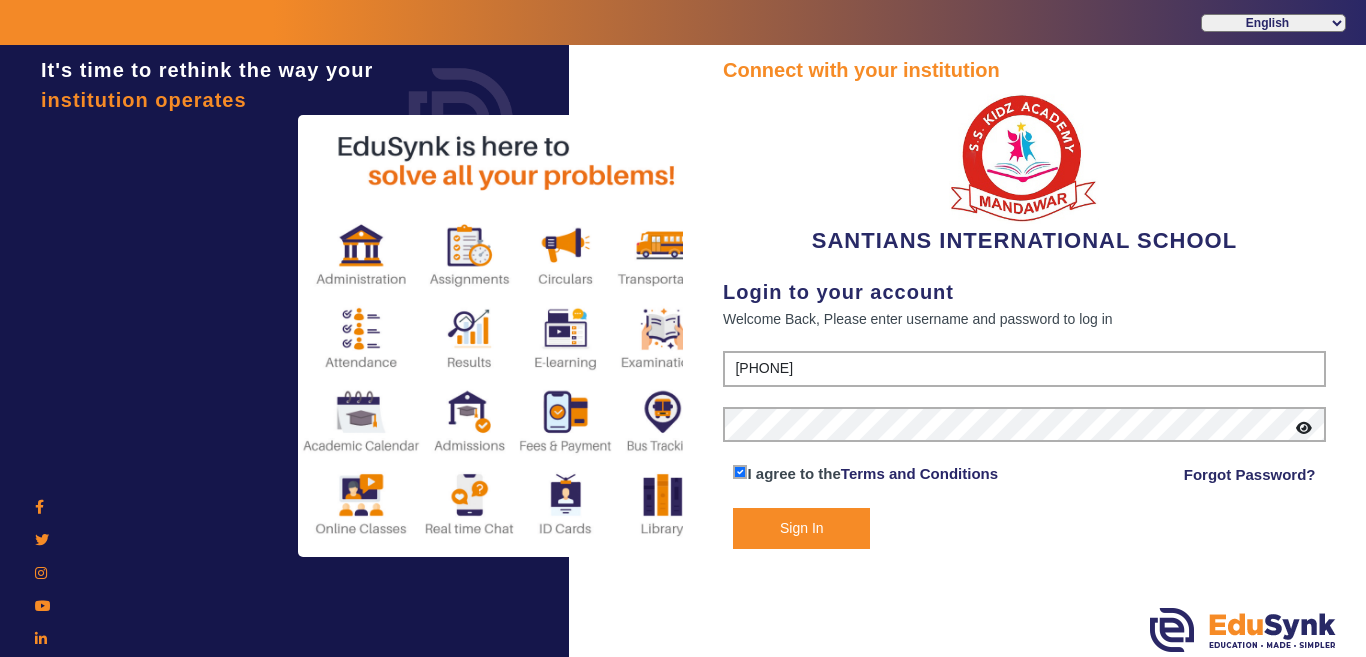 click on "Sign In" 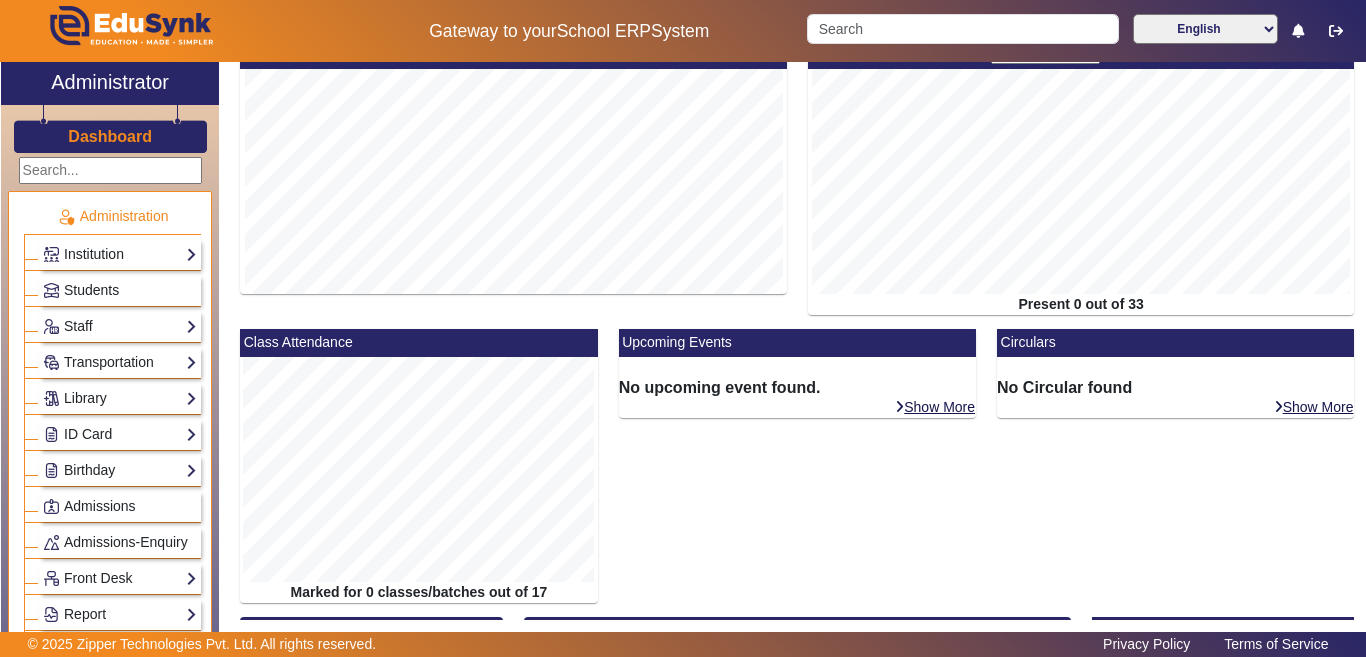 scroll, scrollTop: 449, scrollLeft: 0, axis: vertical 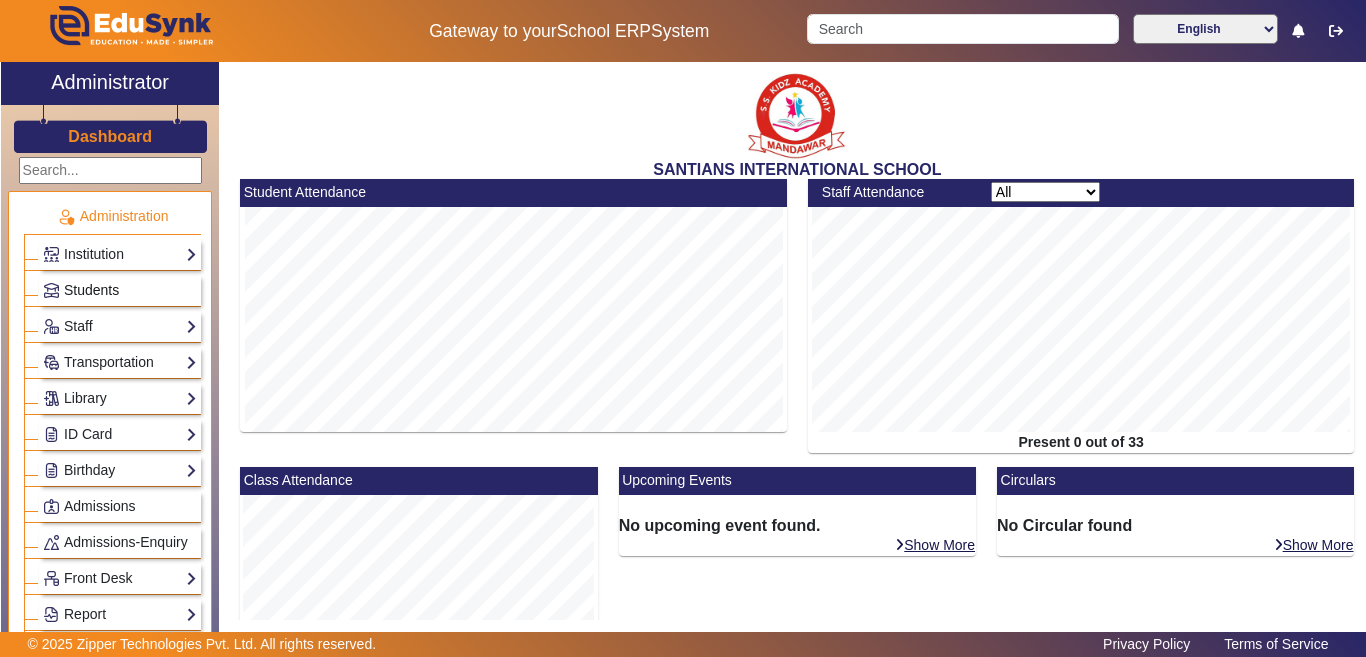 click on "Students" 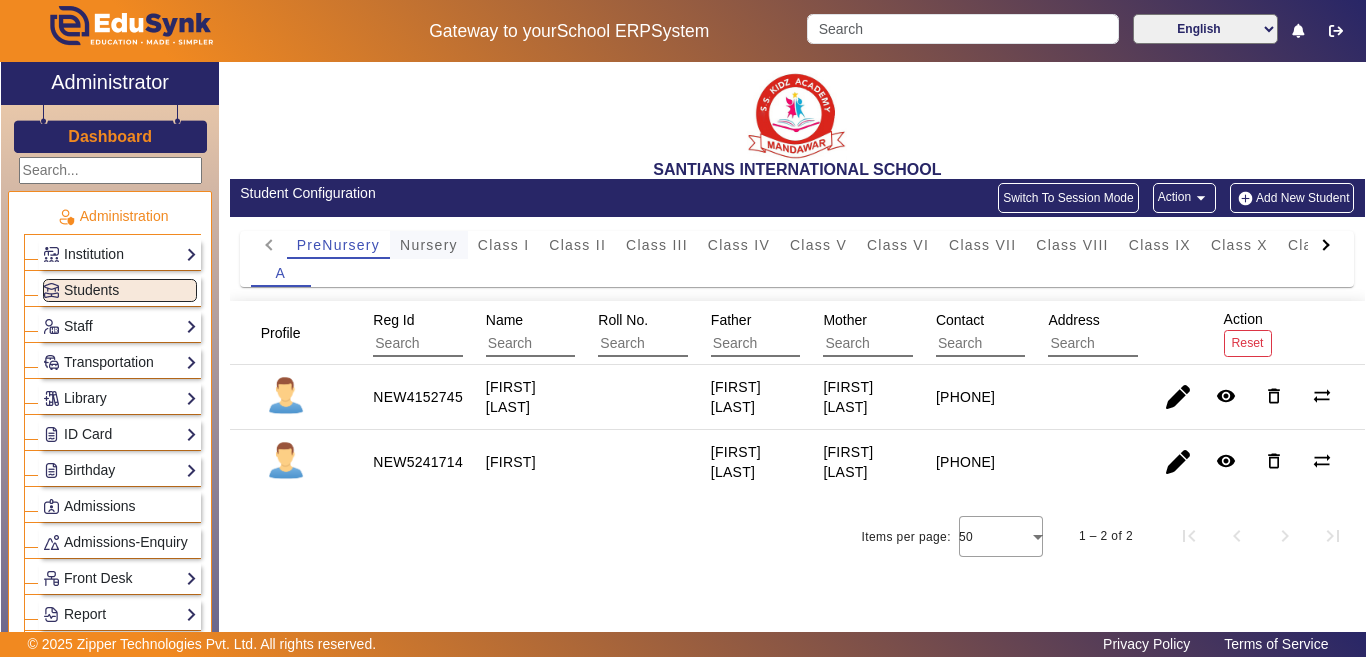 click on "Nursery" at bounding box center [429, 245] 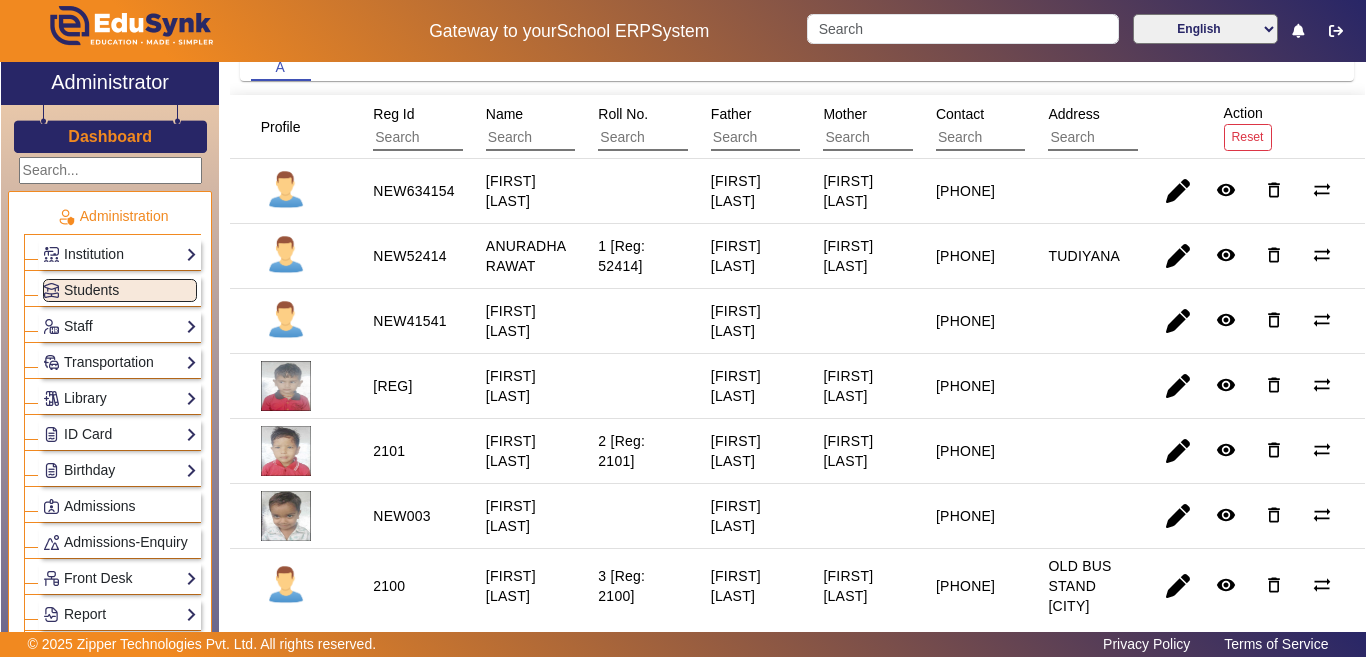 scroll, scrollTop: 0, scrollLeft: 0, axis: both 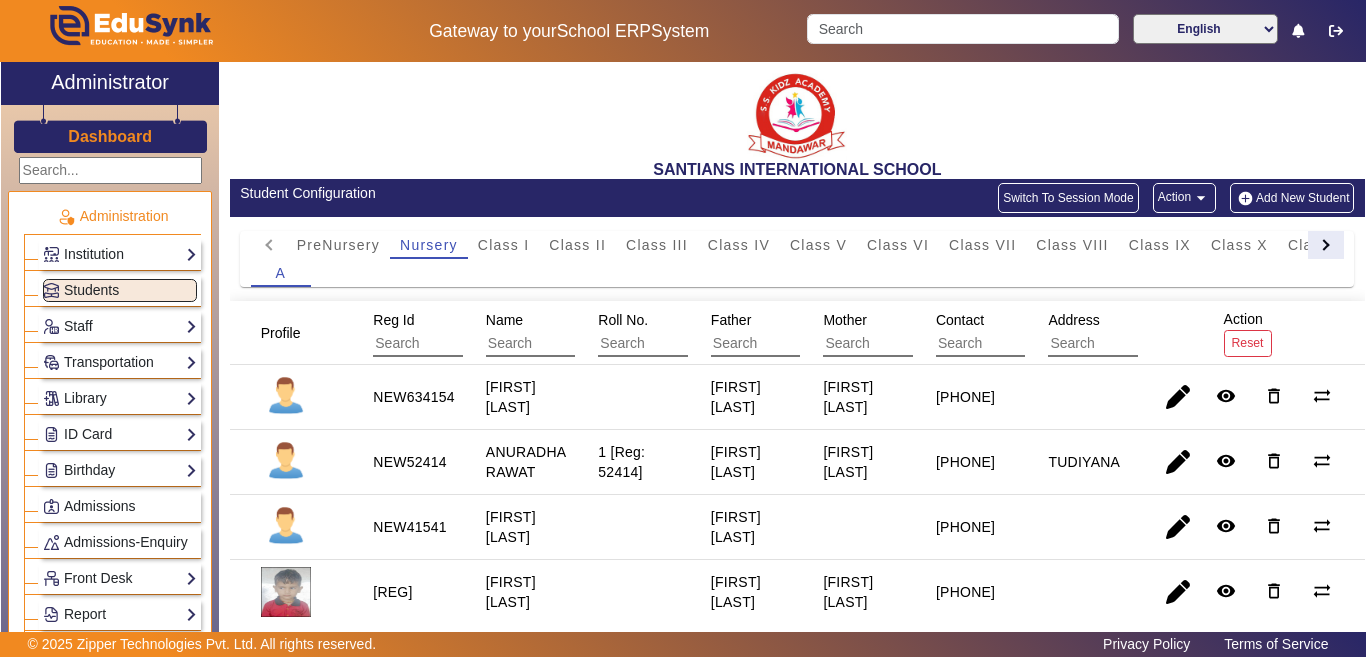 click 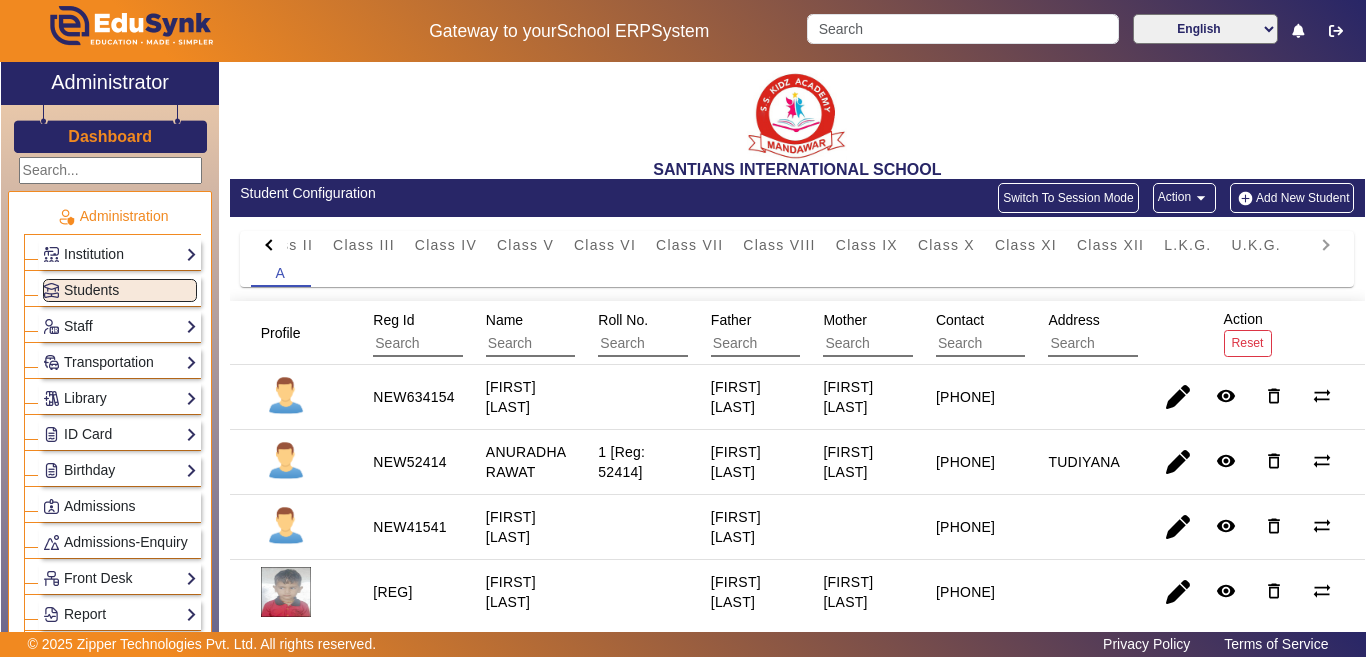 click on "PreNursery Nursery Class I Class II Class III Class IV Class V Class VI Class VII Class VIII Class IX Class X Class XI Class XII L.K.G. U.K.G." 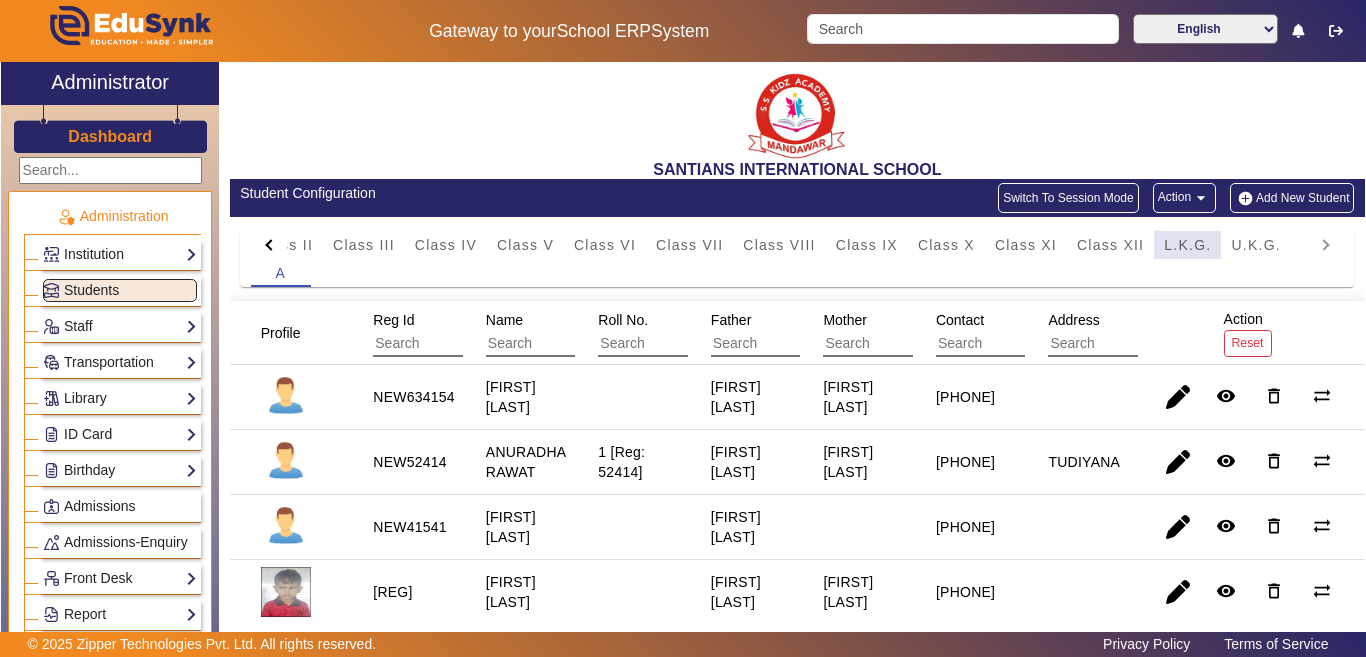 click on "L.K.G." at bounding box center [1187, 245] 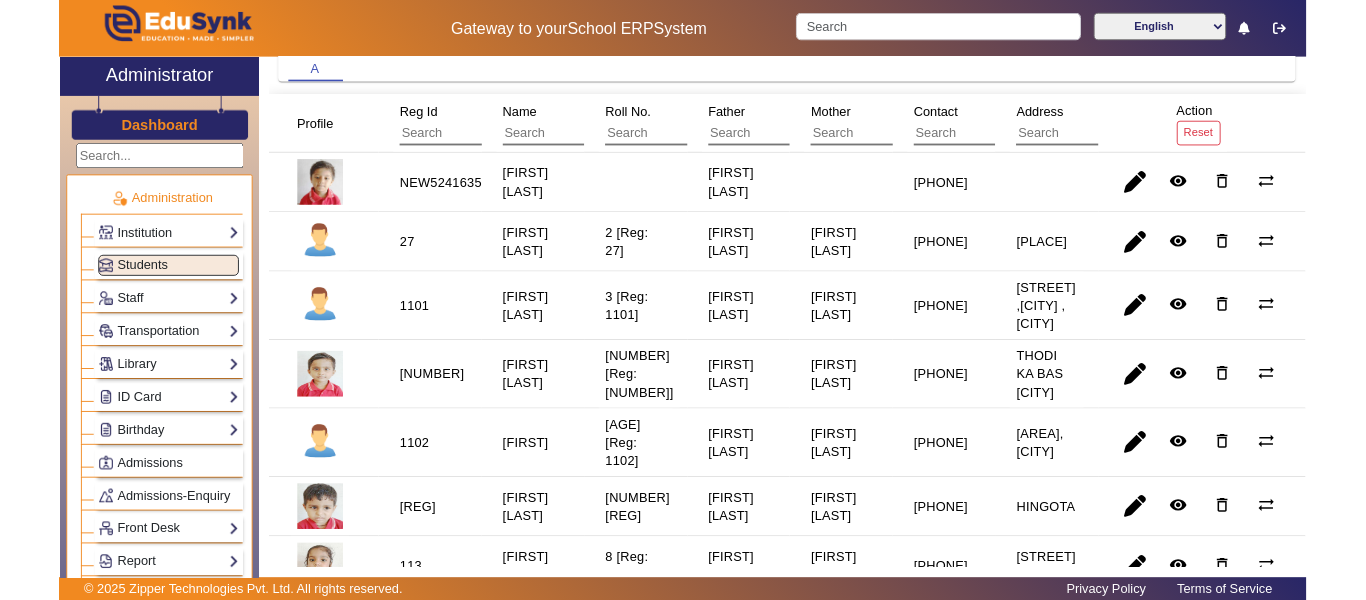 scroll, scrollTop: 200, scrollLeft: 0, axis: vertical 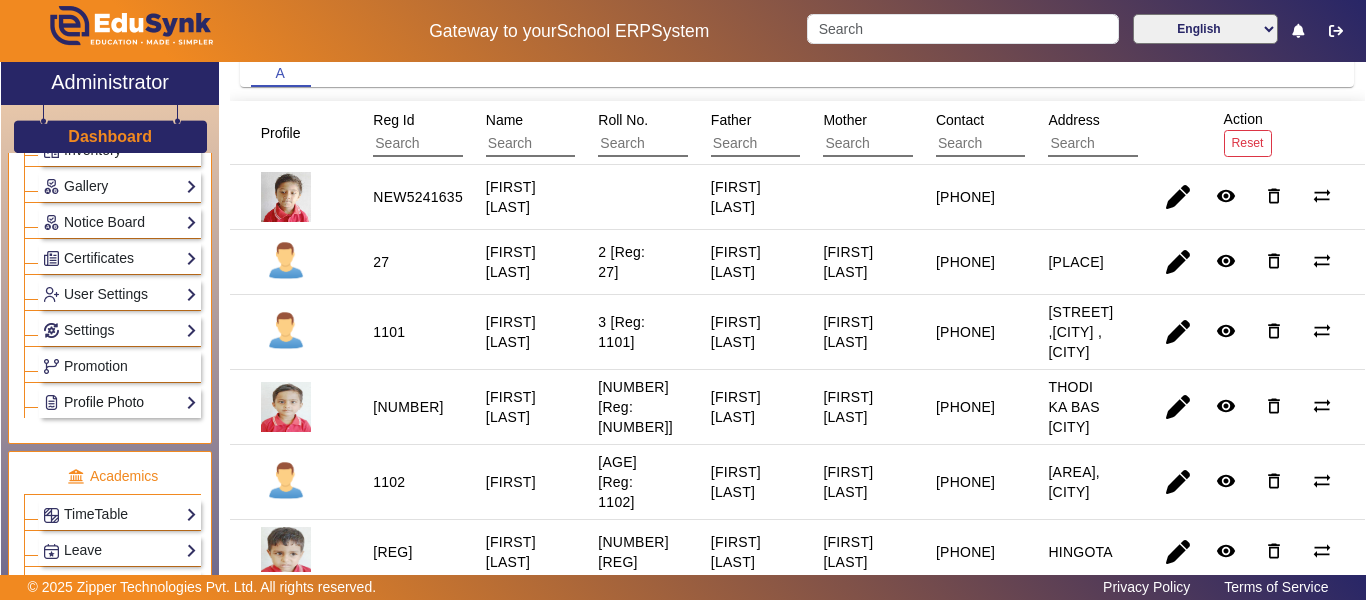 click on "Profile Photo" 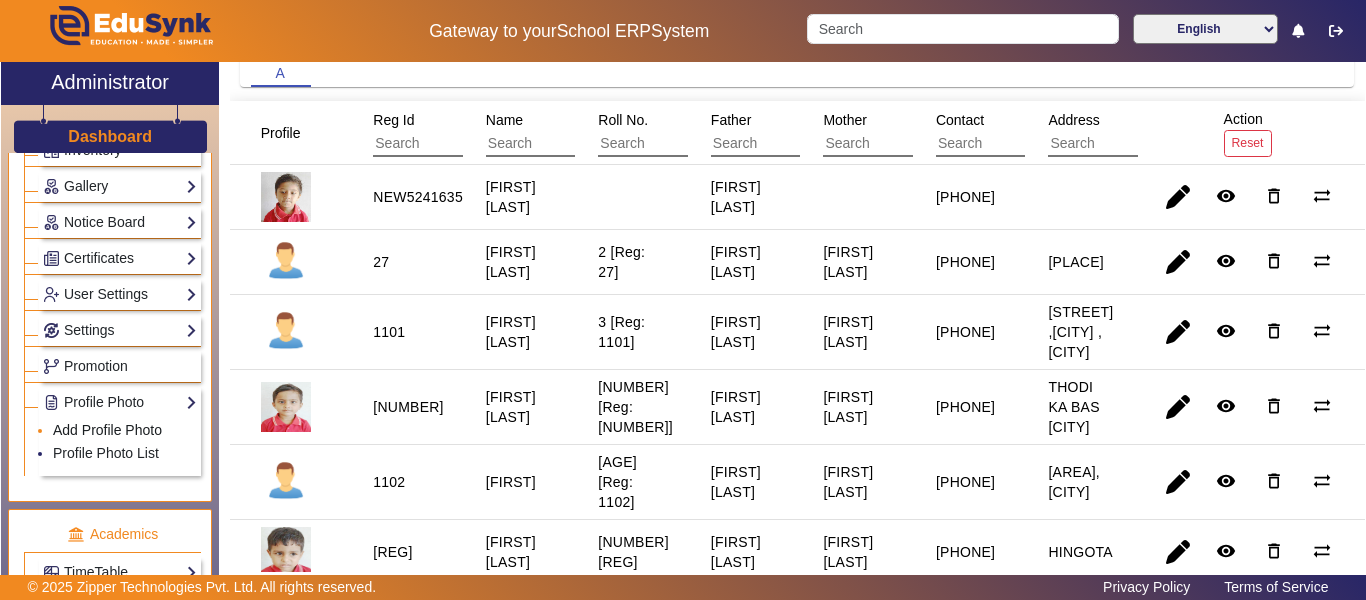 click on "Add Profile Photo" 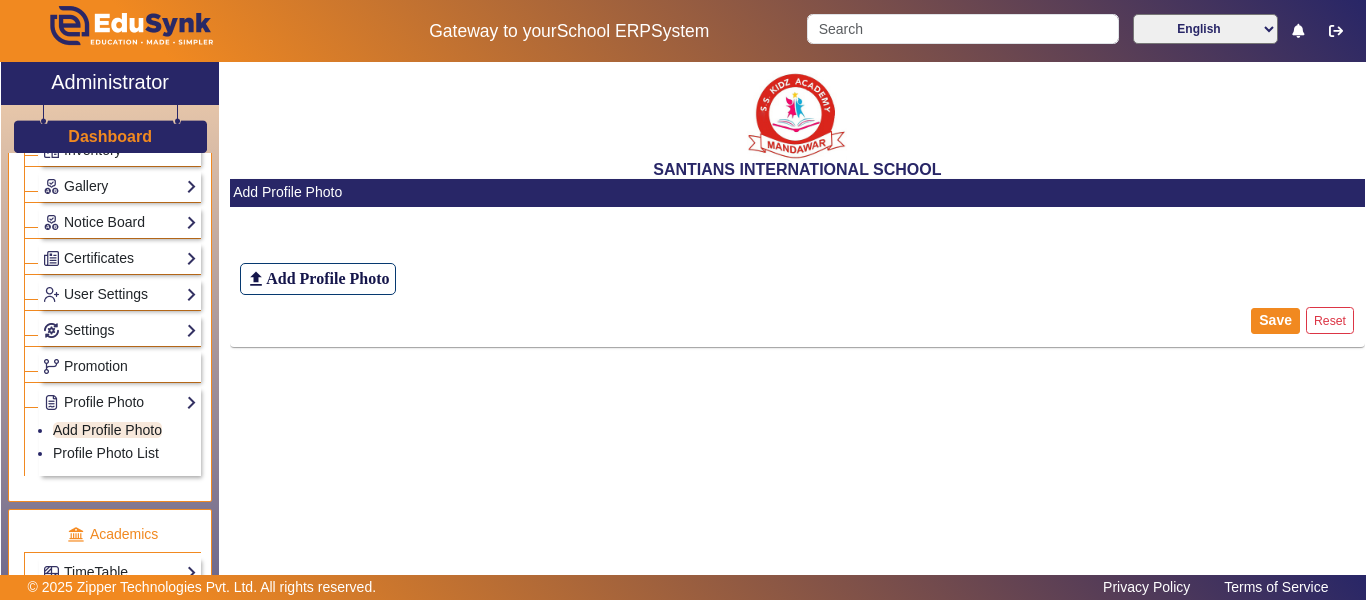 scroll, scrollTop: 0, scrollLeft: 0, axis: both 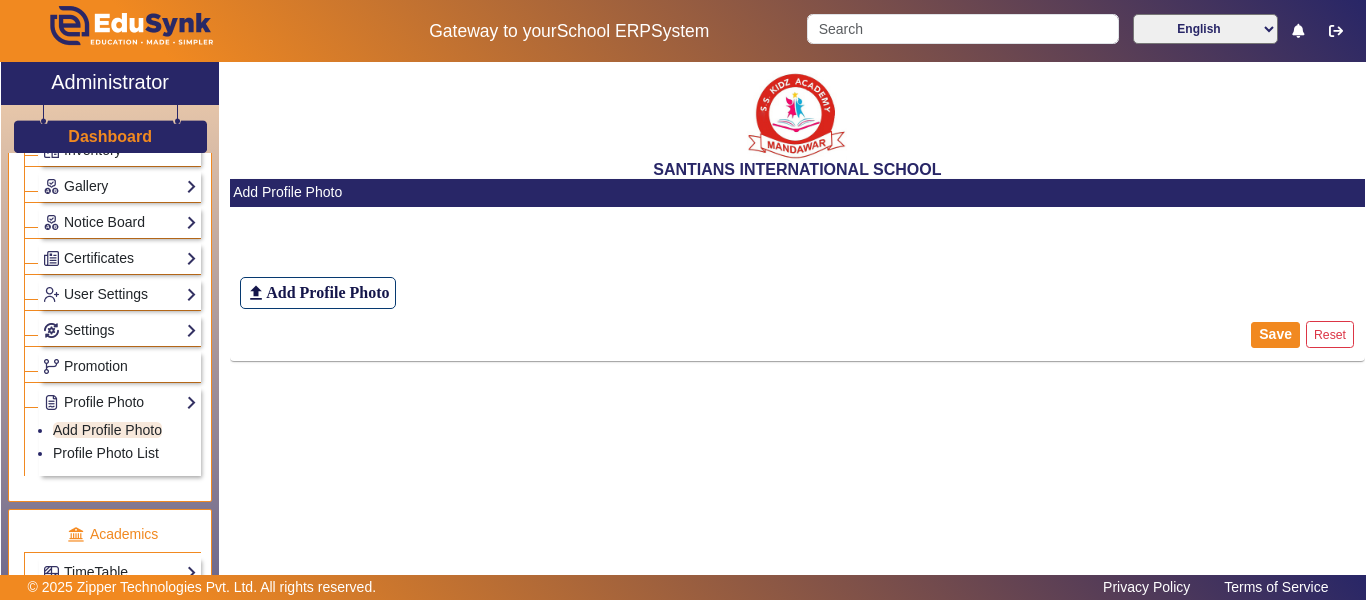 drag, startPoint x: 346, startPoint y: 265, endPoint x: 347, endPoint y: 294, distance: 29.017237 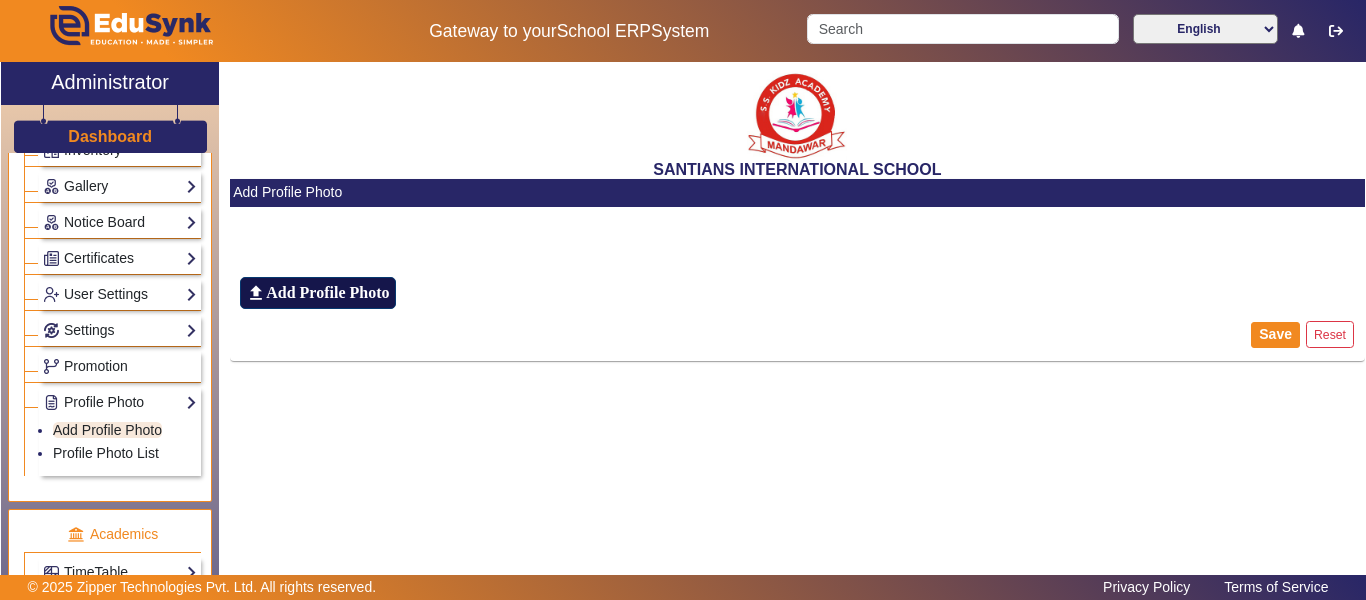 click on "Add Profile Photo" 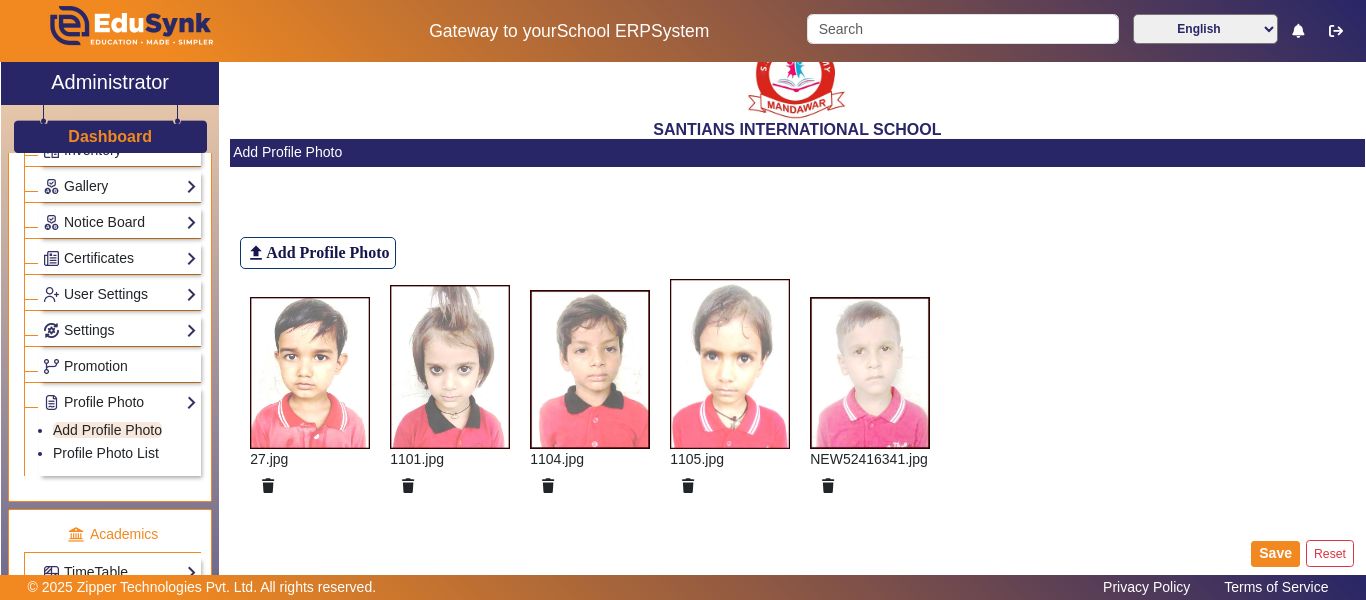 scroll, scrollTop: 61, scrollLeft: 0, axis: vertical 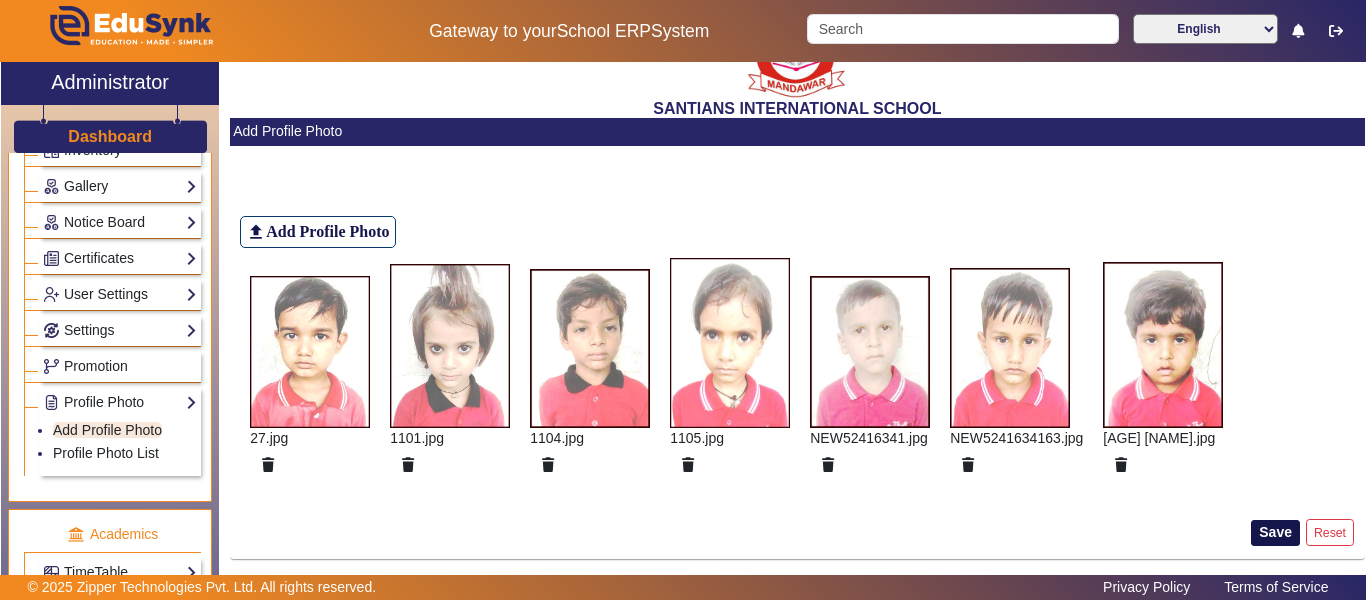 click on "Save" 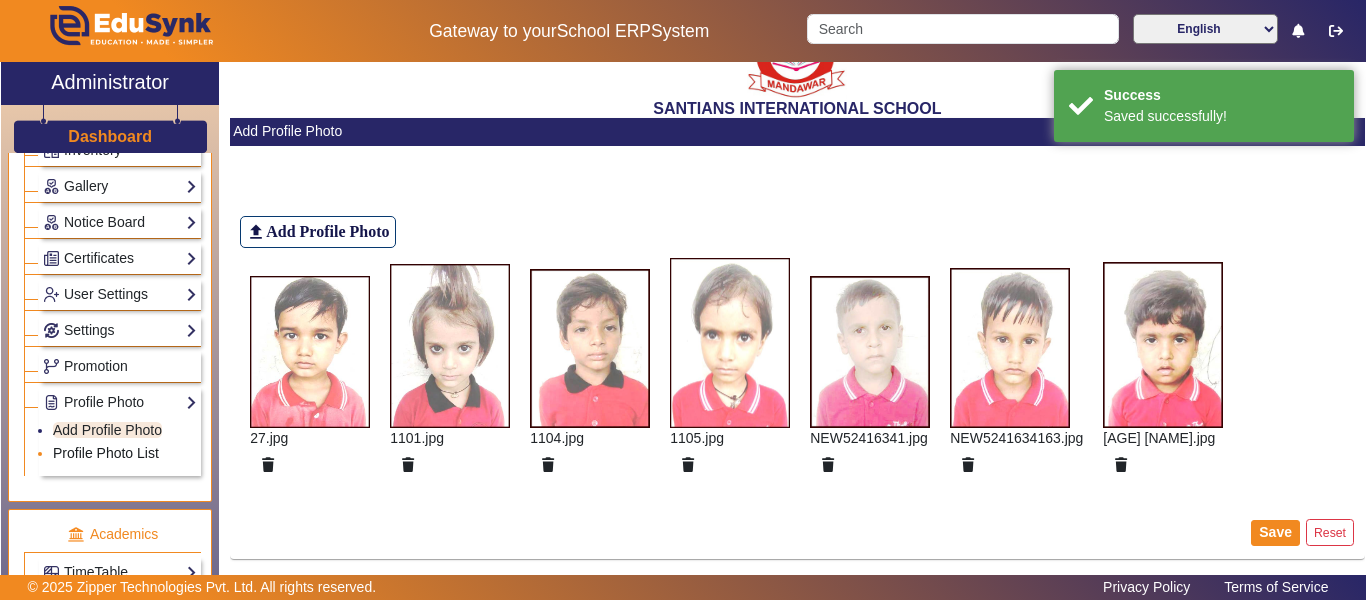 click on "Profile Photo List" 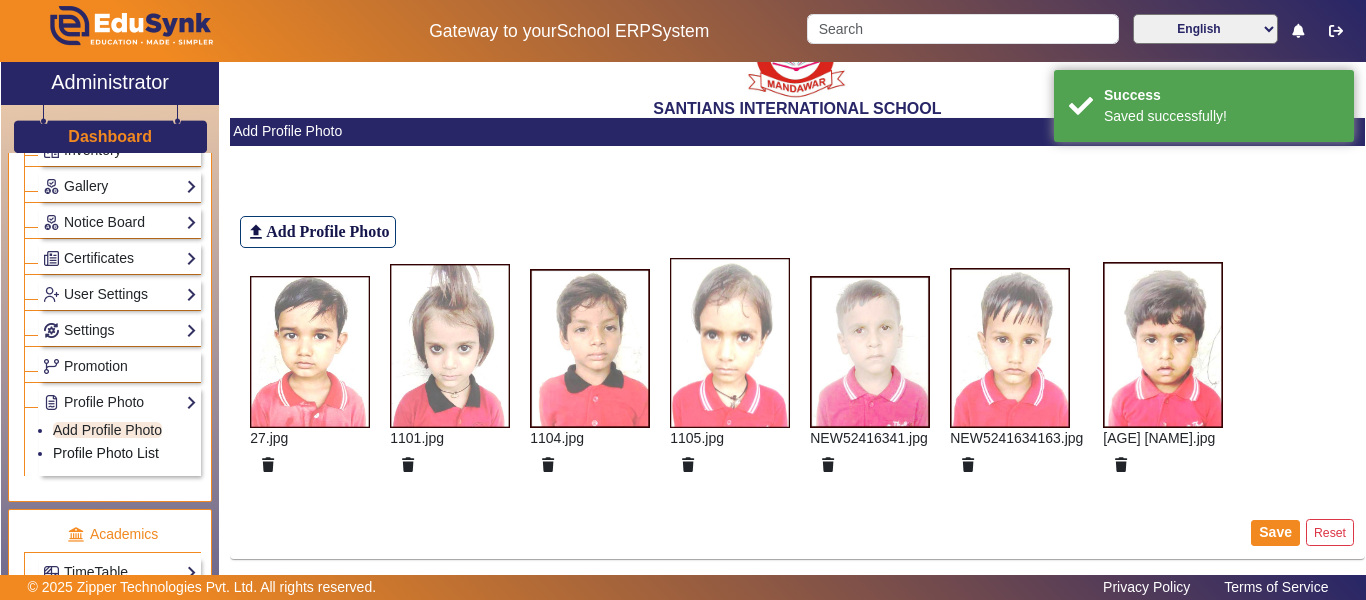 scroll, scrollTop: 0, scrollLeft: 0, axis: both 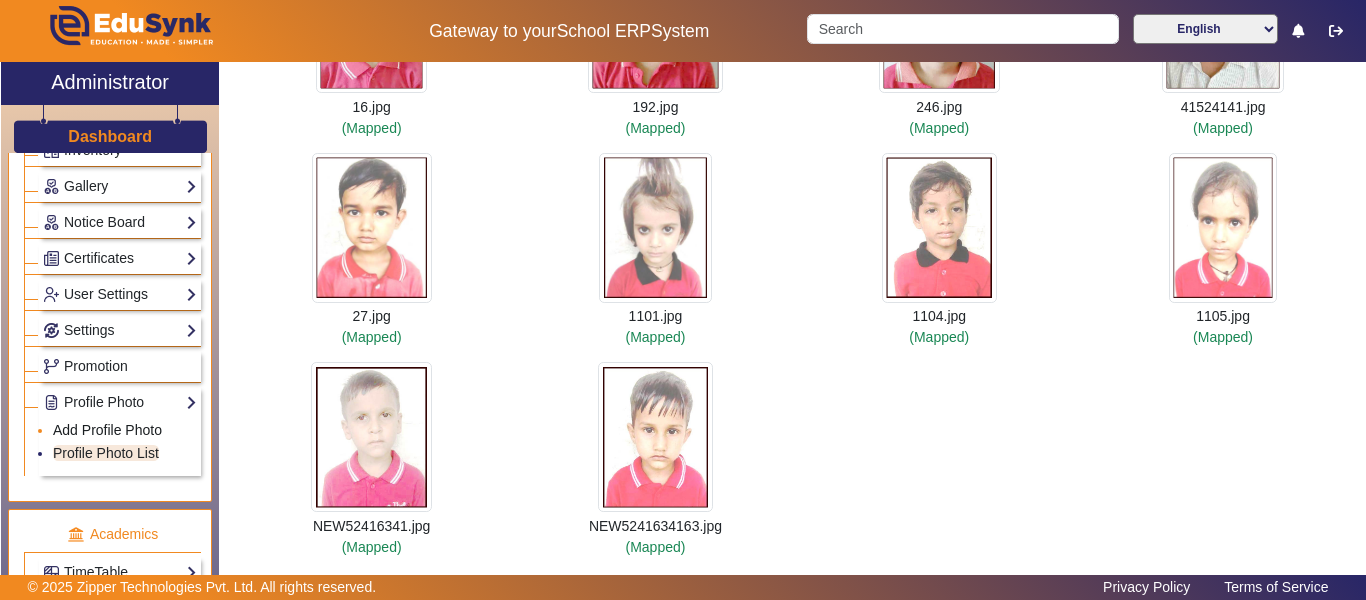 click on "Add Profile Photo" 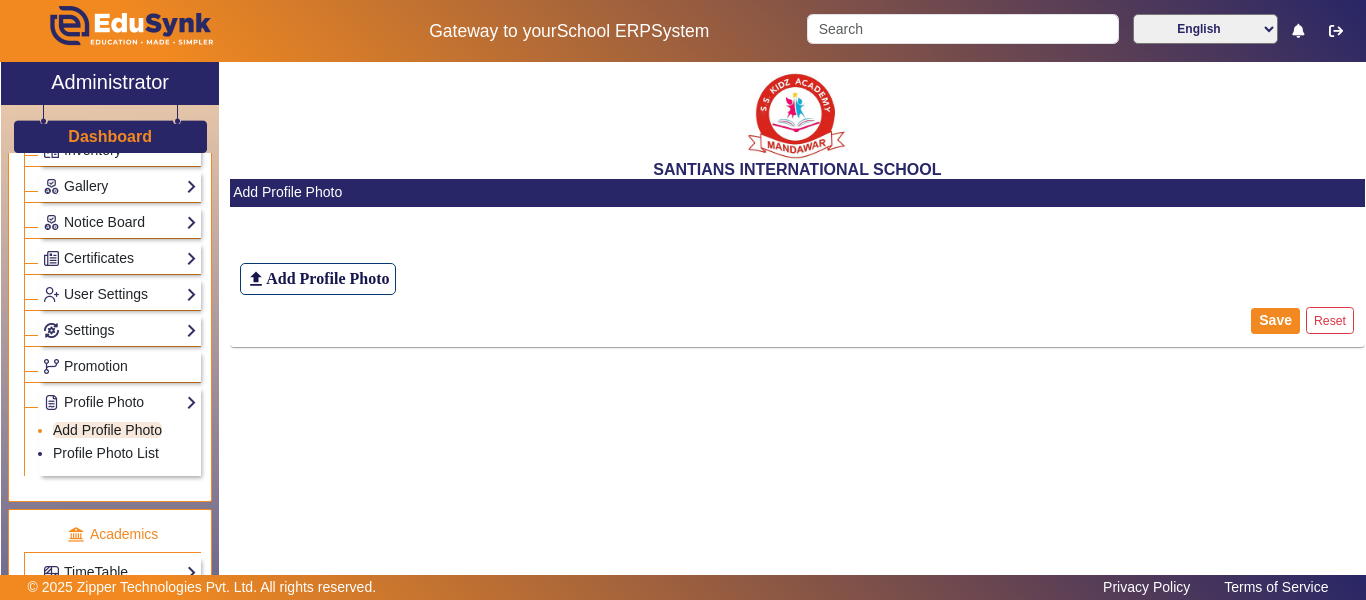 scroll, scrollTop: 0, scrollLeft: 0, axis: both 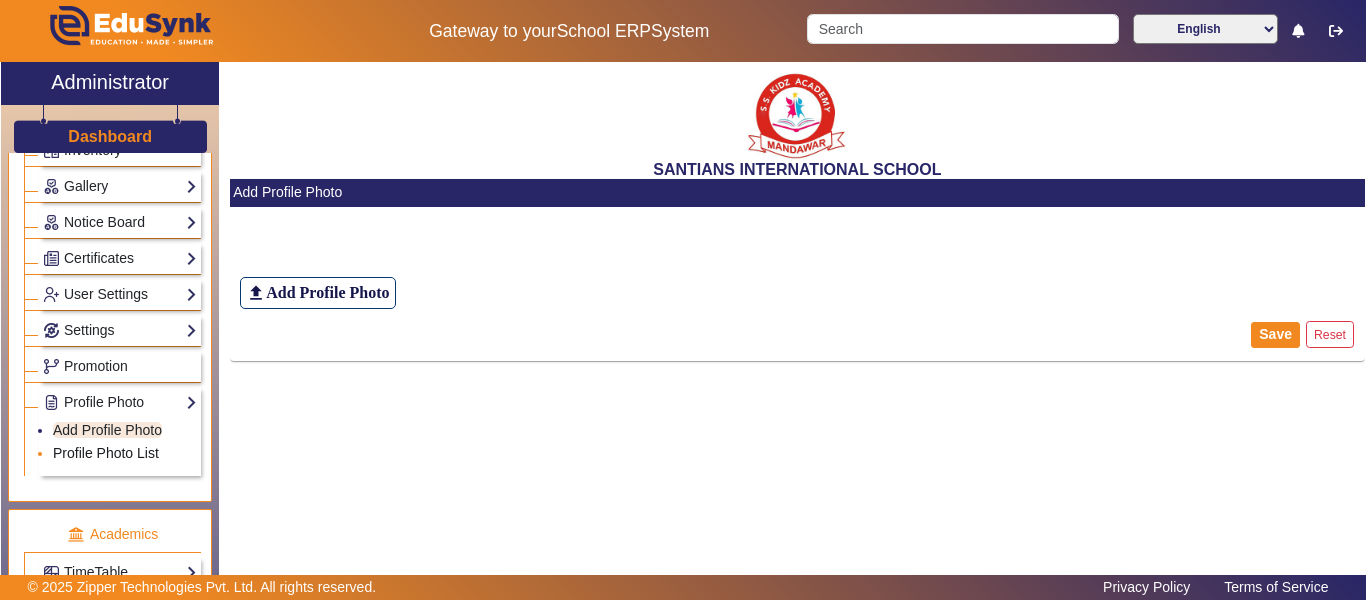 click on "Profile Photo List" 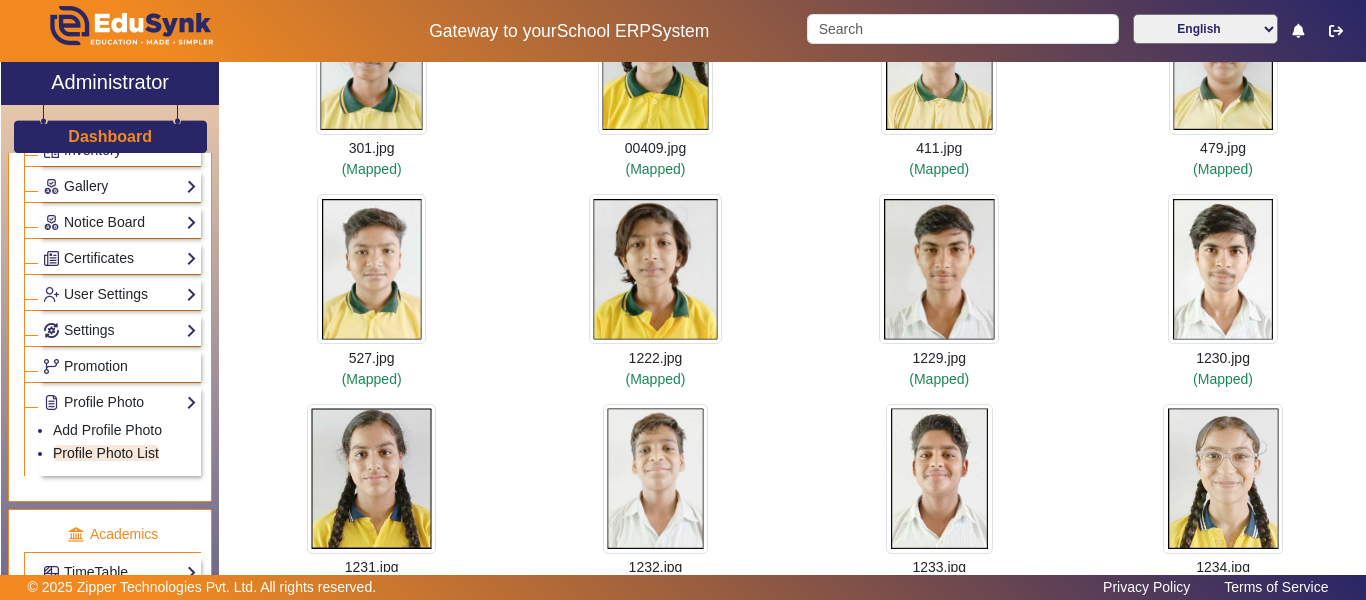 scroll, scrollTop: 15983, scrollLeft: 0, axis: vertical 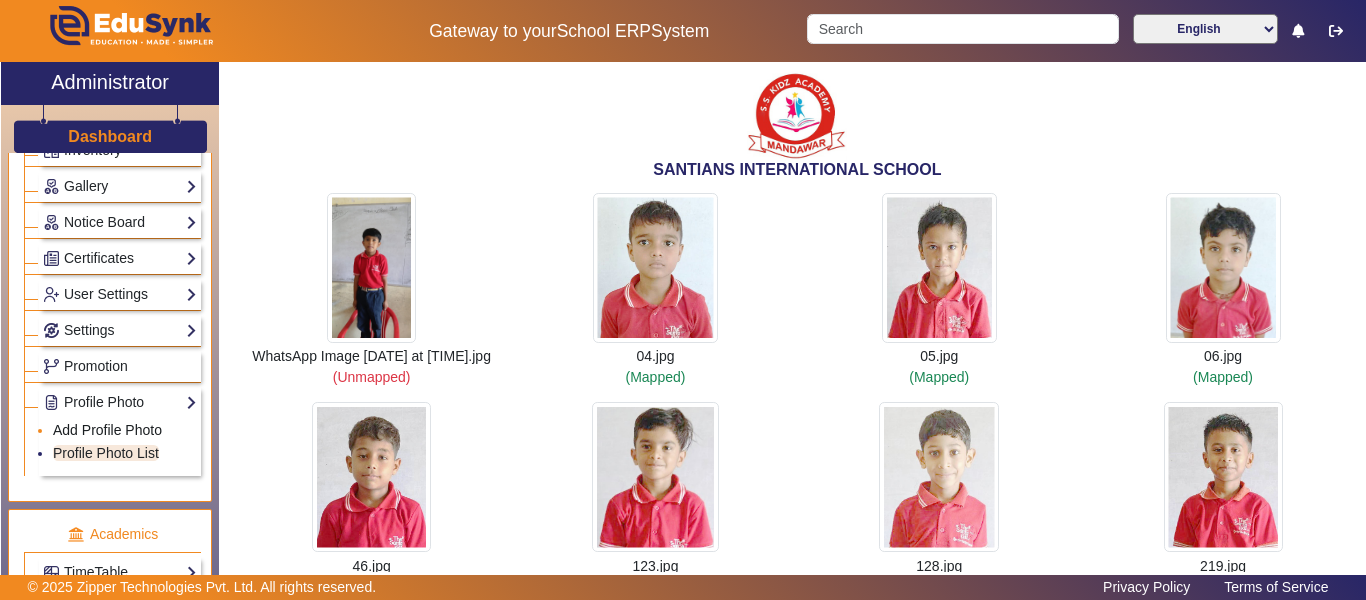 click on "Add Profile Photo" 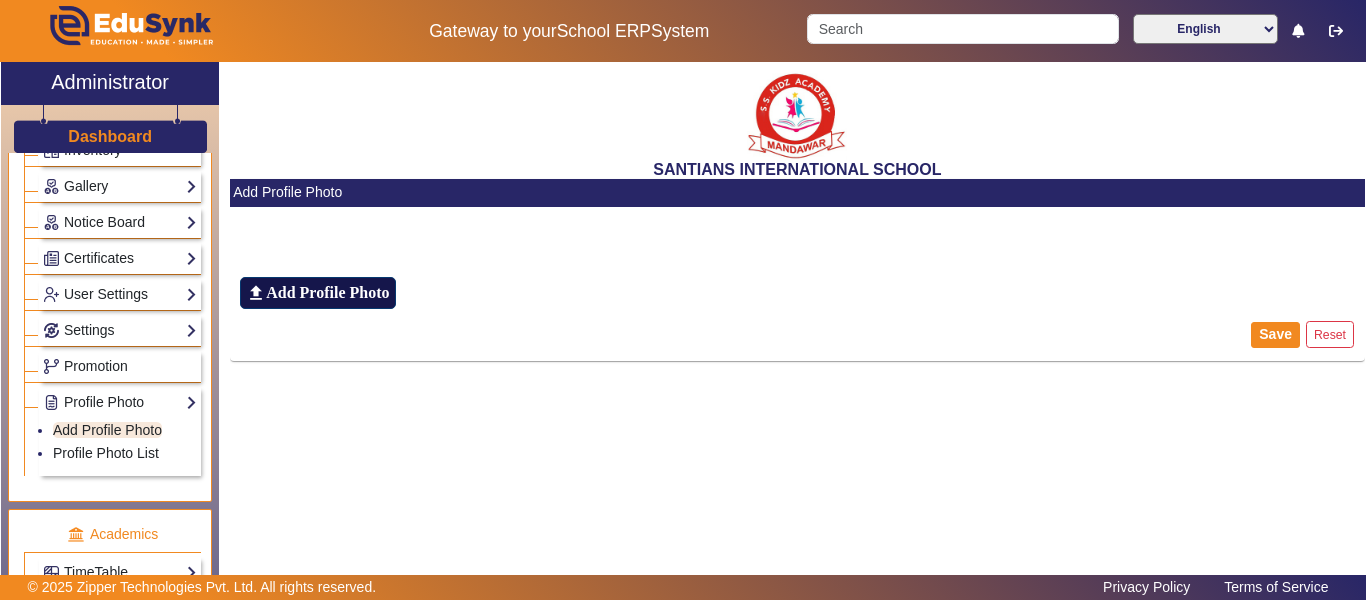 click on "Add Profile Photo" 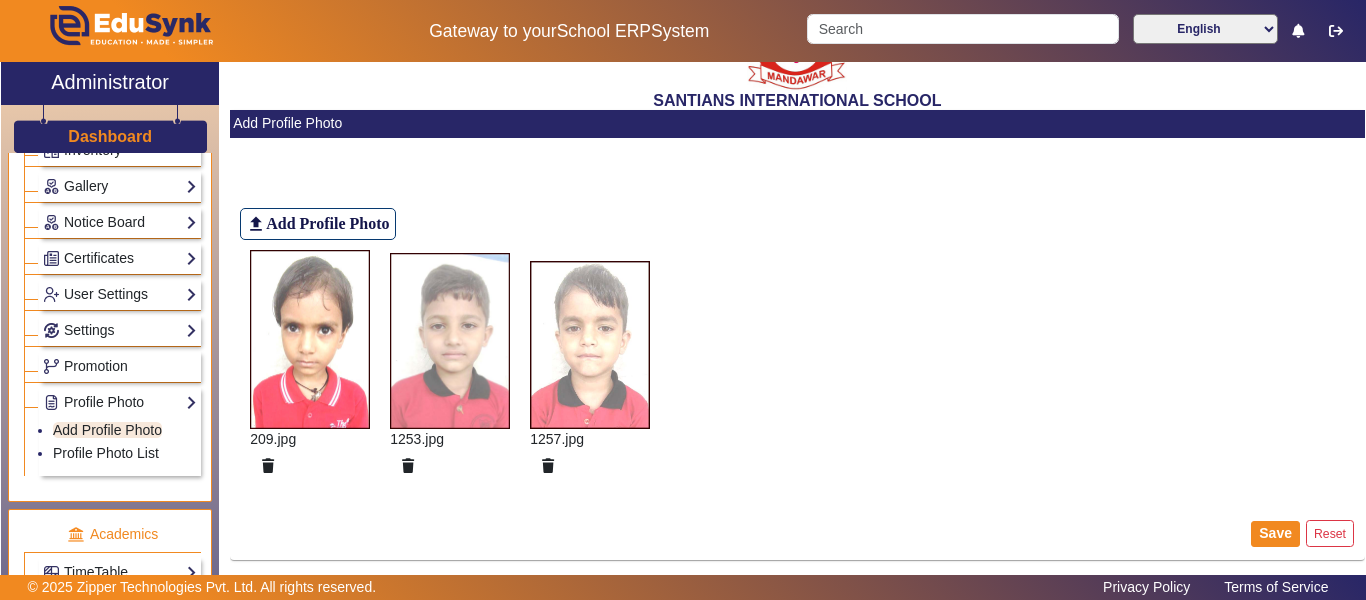 scroll, scrollTop: 70, scrollLeft: 0, axis: vertical 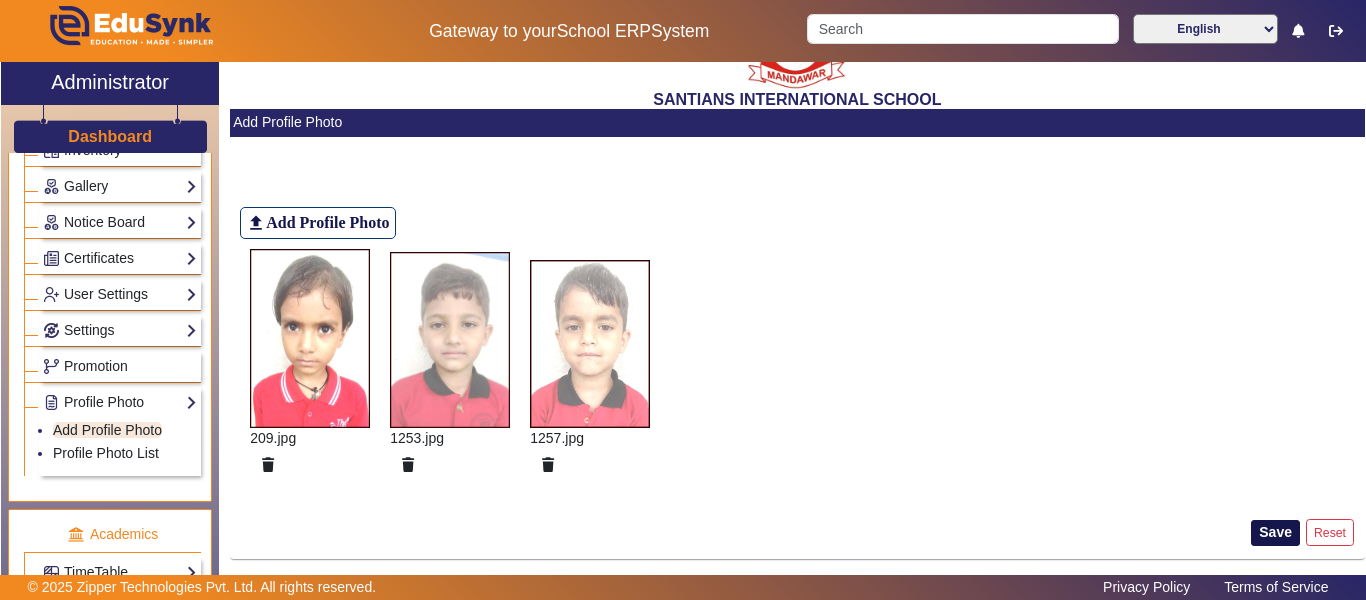 click on "Save" 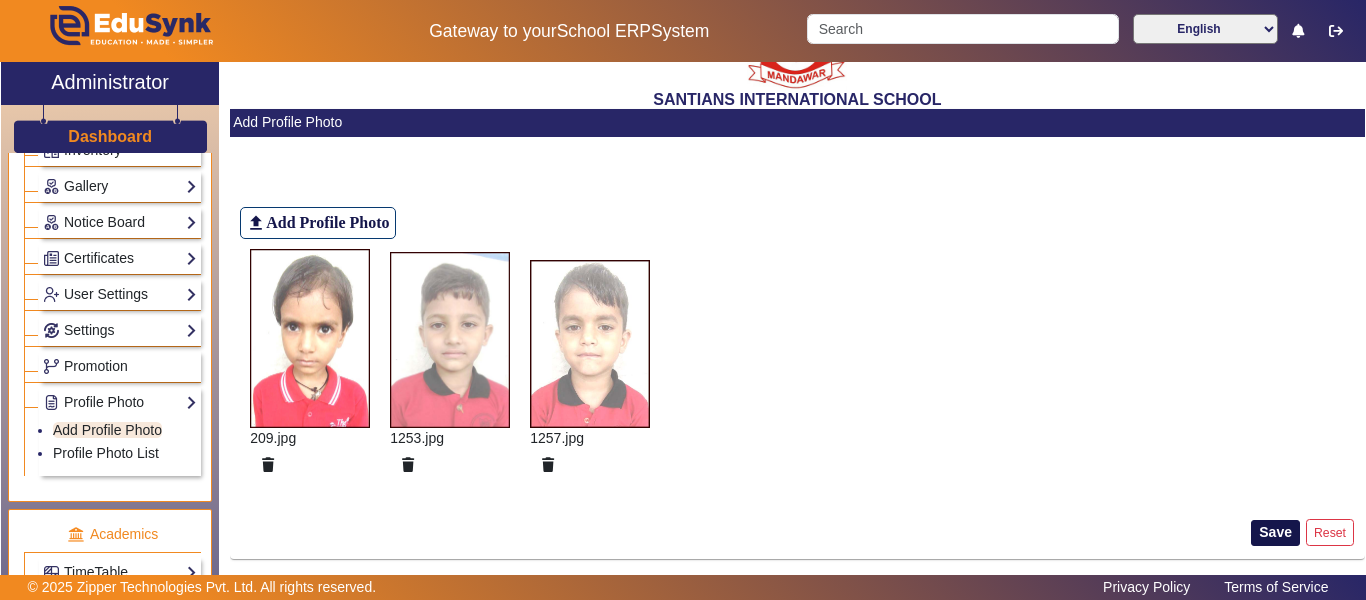 click on "Save" 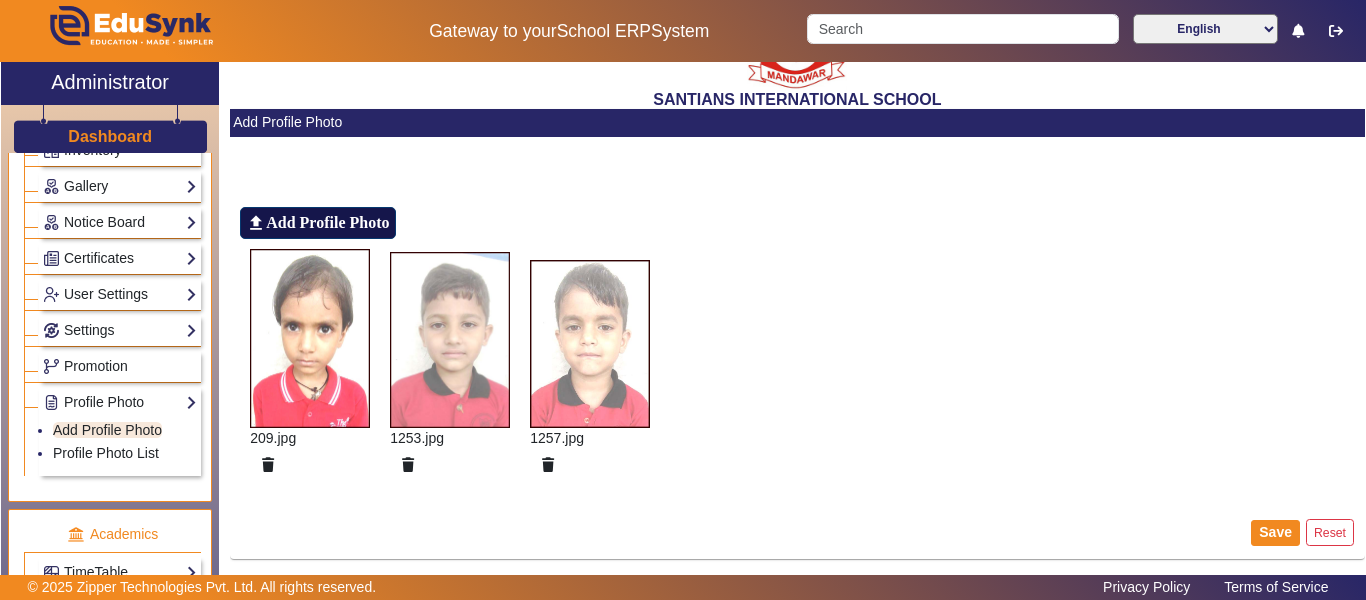 click on "Add Profile Photo" 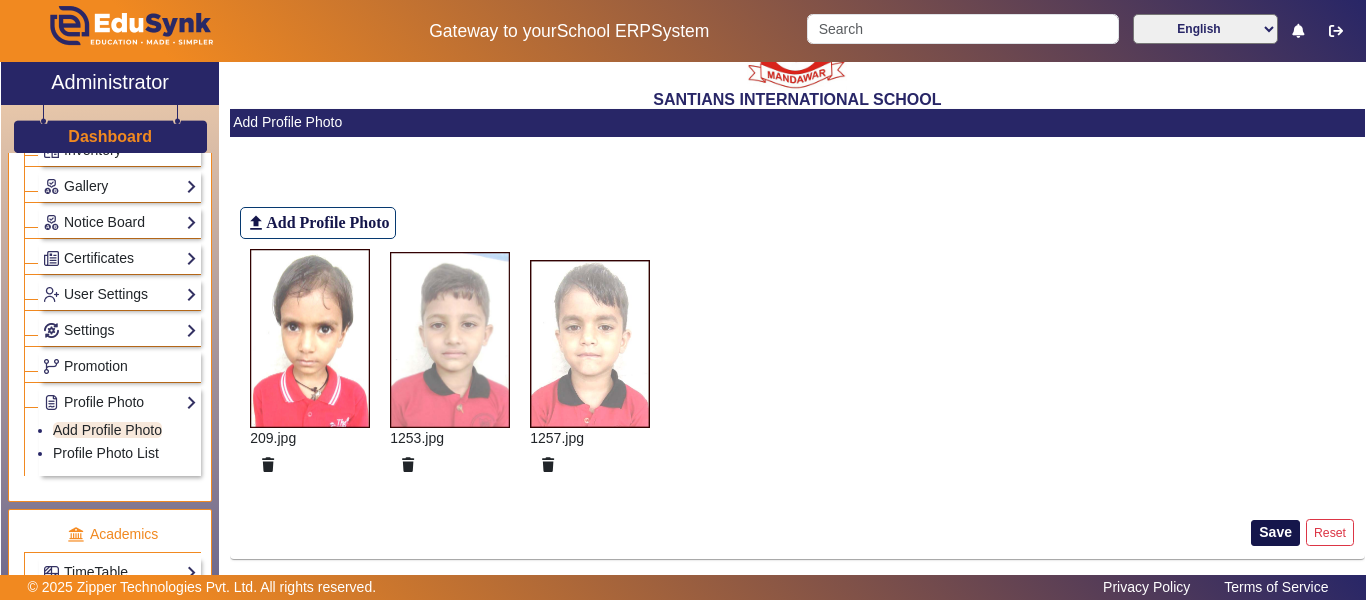 click on "Save" 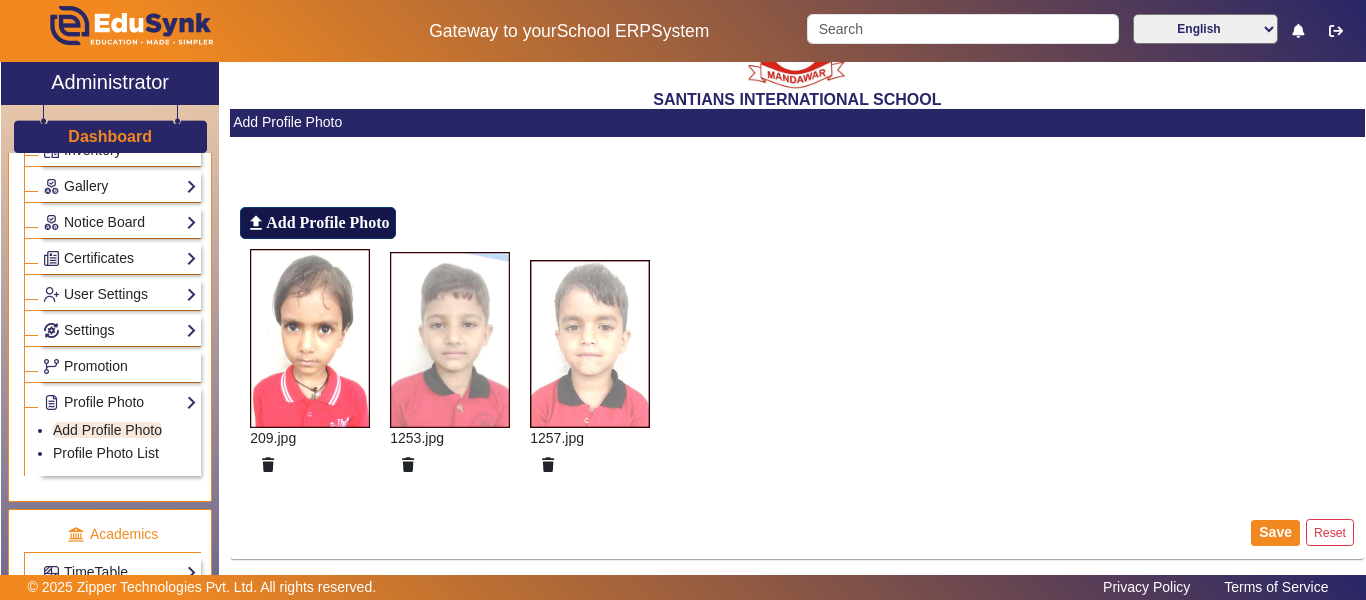 click on "Add Profile Photo" 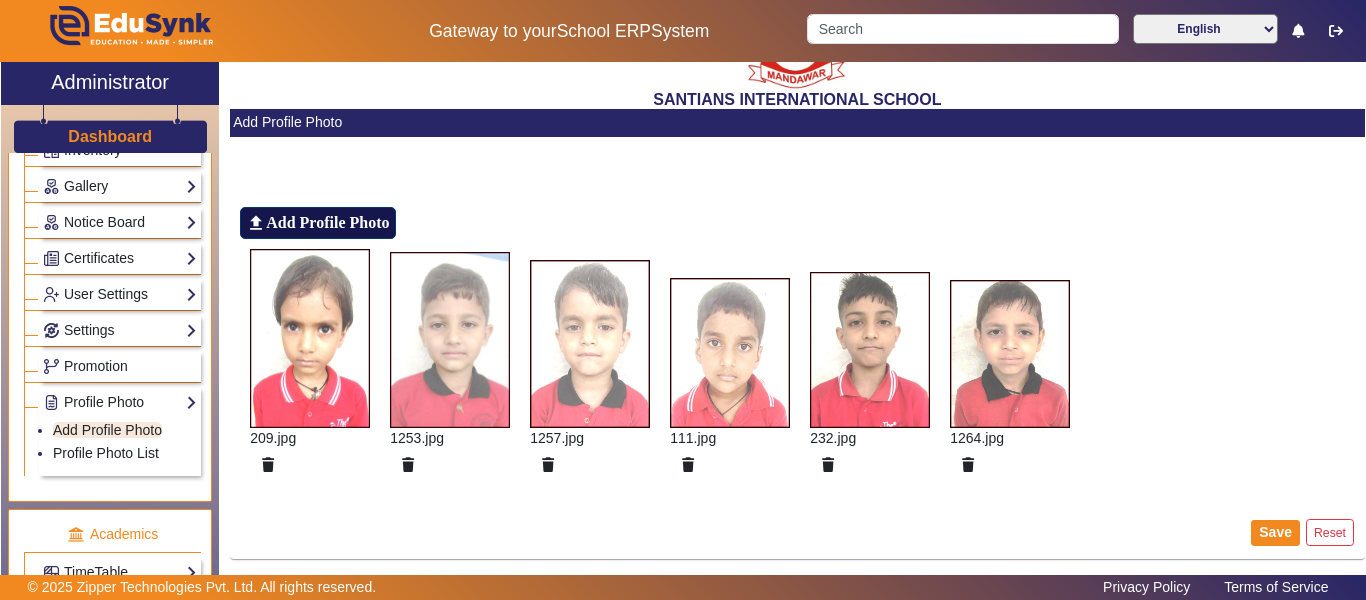 click on "Add Profile Photo" 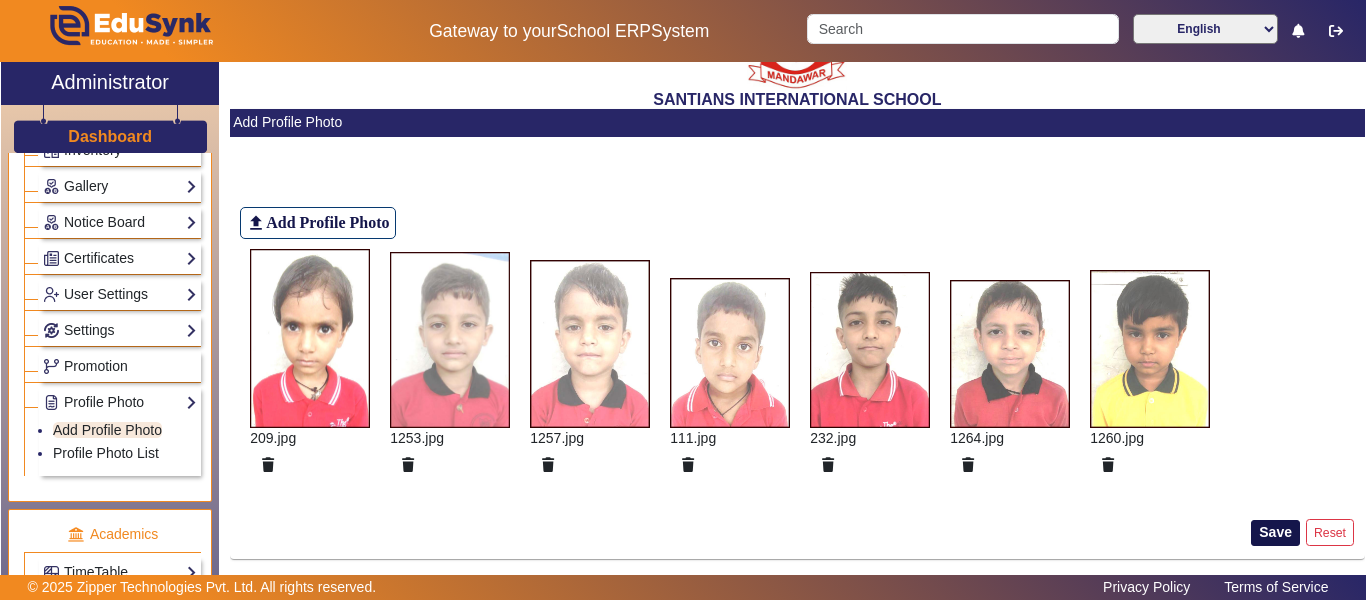 click on "Save" 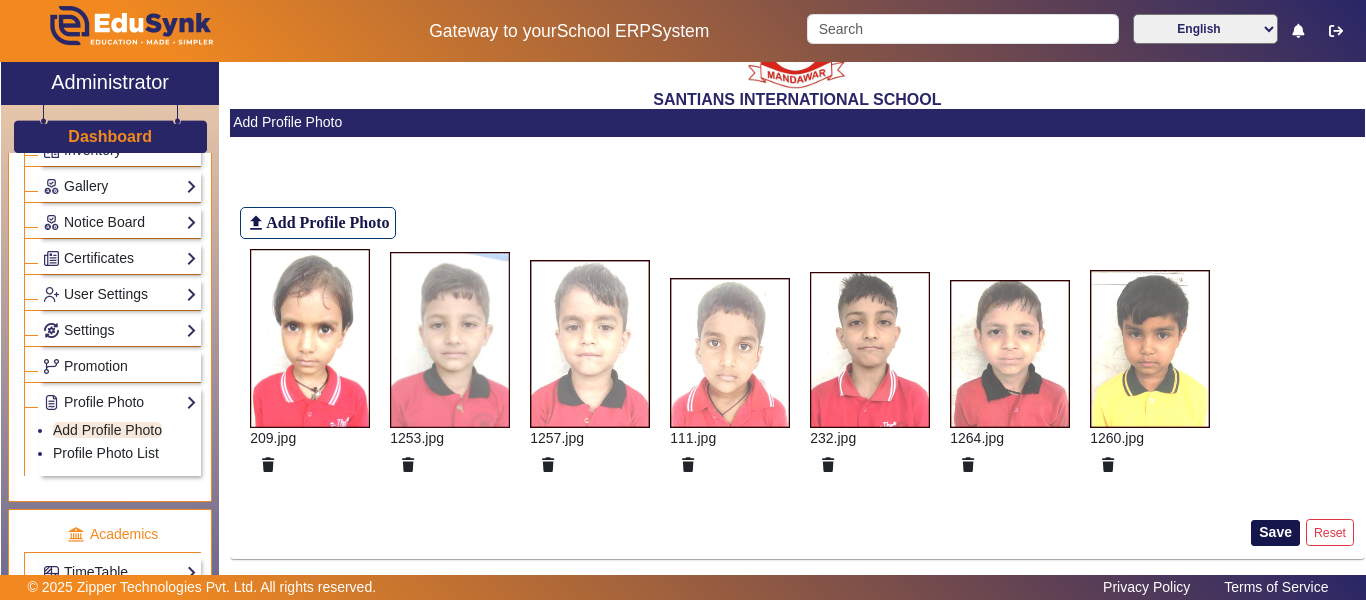 click on "Save" 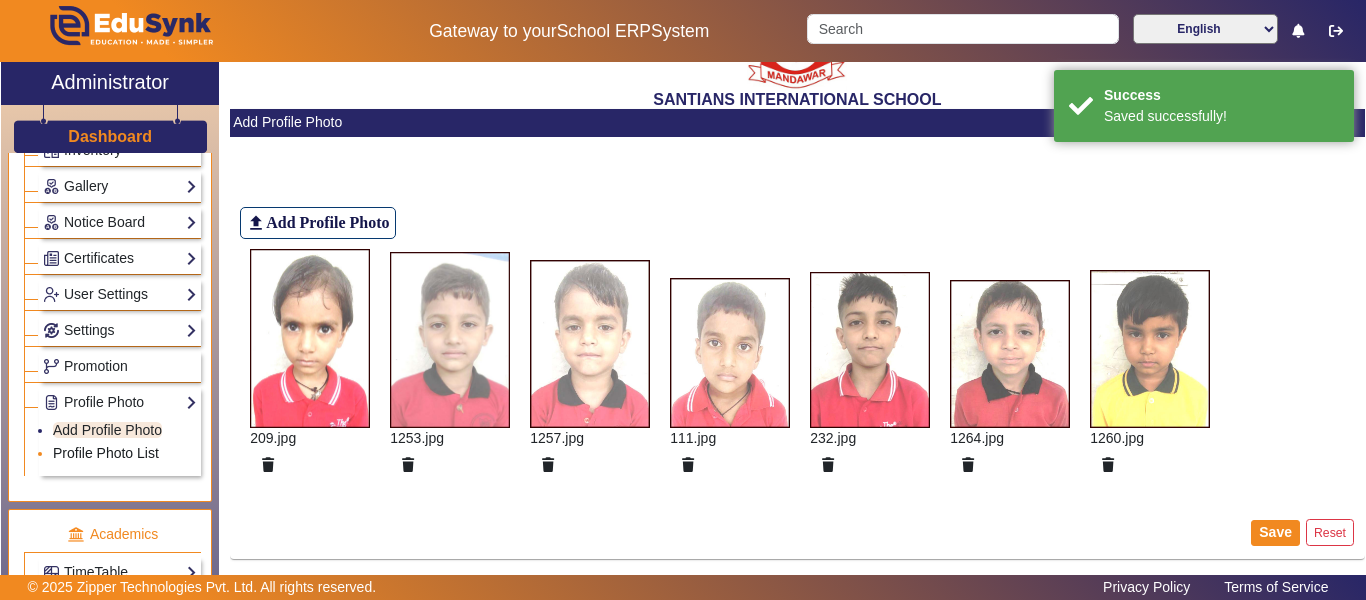 click on "Profile Photo List" 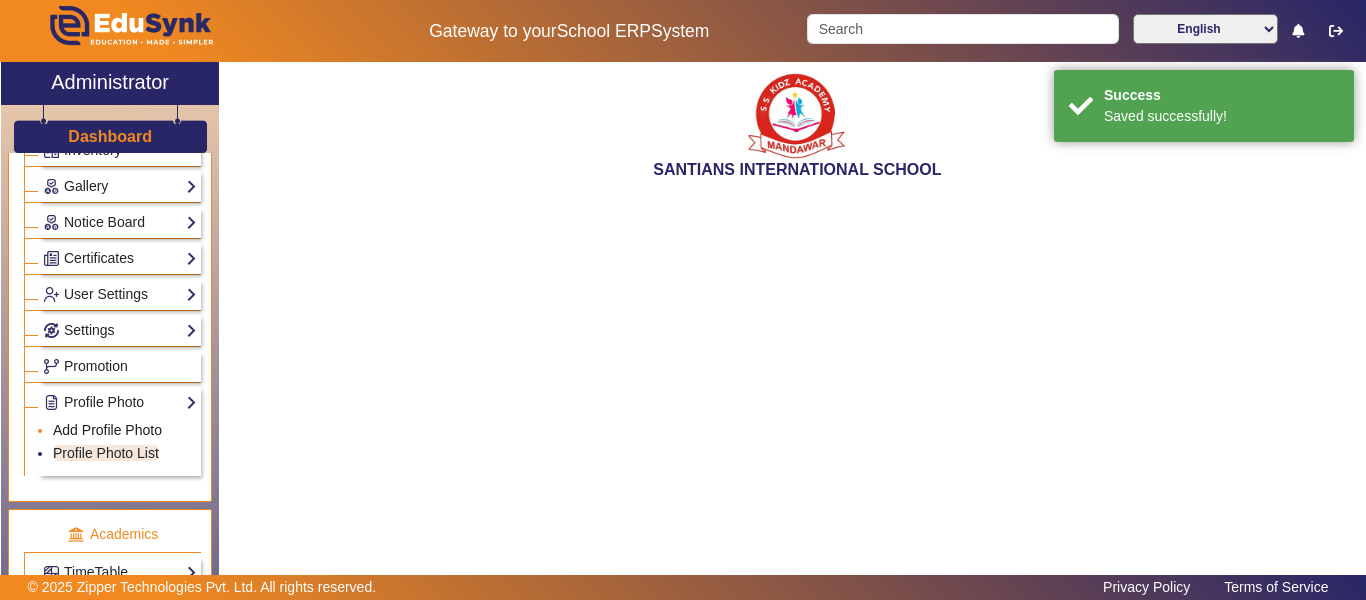 click on "Add Profile Photo" 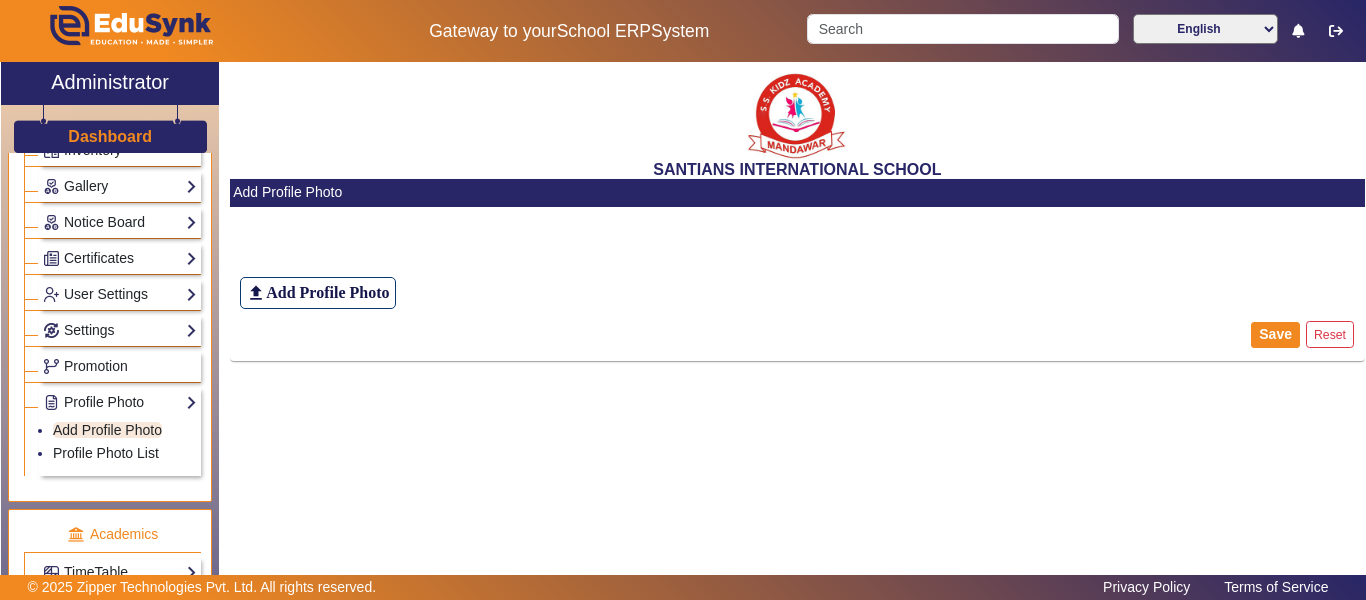 click on "Gateway to your  School ERP  System  English हिंदी (Hindi) ಕನ್ನಡ (Kannada) தமிழ் (Tamil) ଓଡିଆ (Odia) ਪੰਜਾਬੀ (Punjabi) मराठी (Marathi) മലയാളം (Malayalam) తెలుగు (Telugu) অসমীয়া (Assamese) ગુજરાતી (Gujarati) বাংলা (Bengali)" 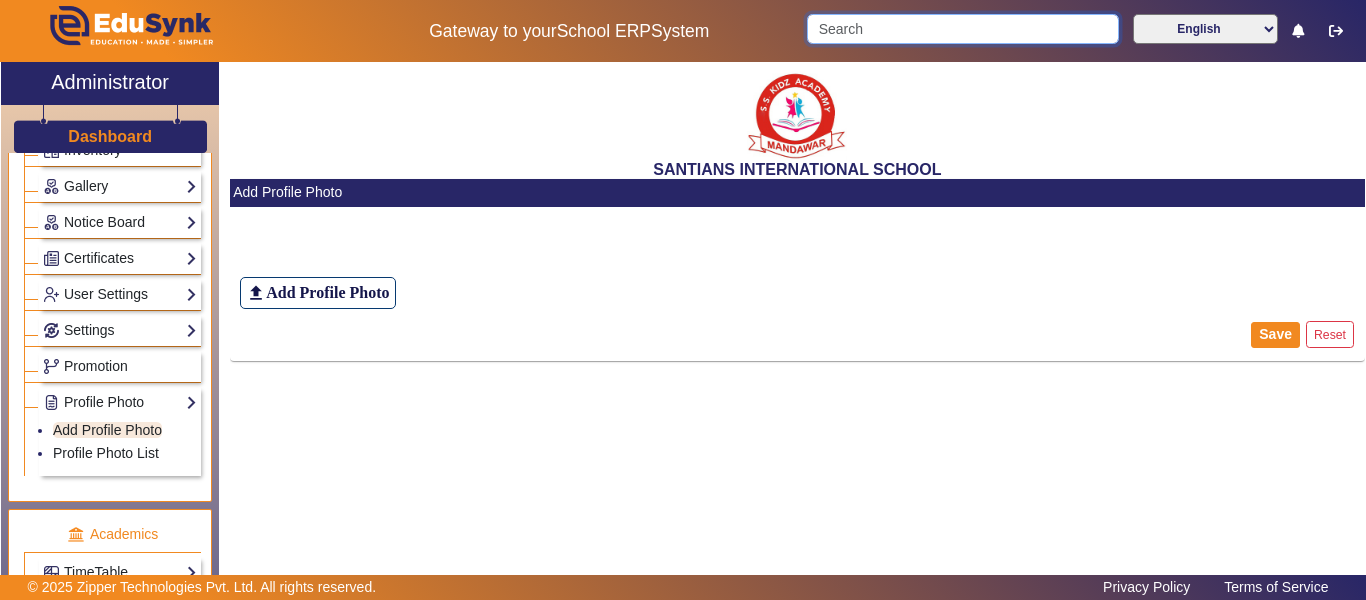 click at bounding box center [962, 29] 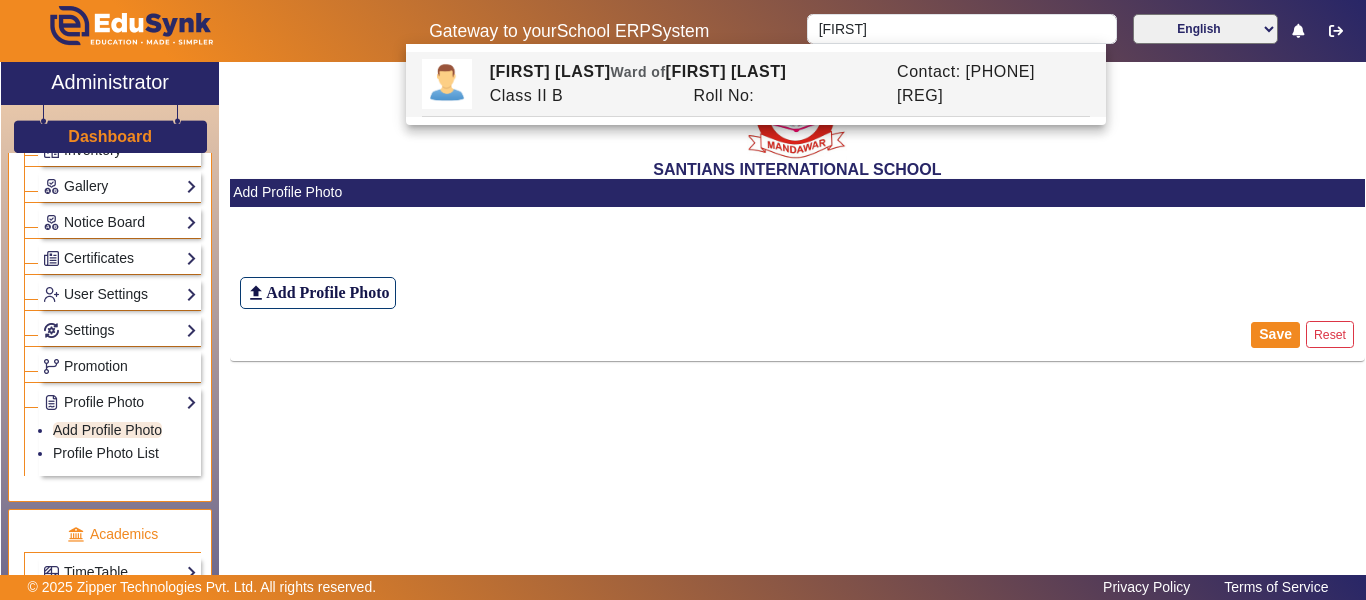 click on "Ward of" at bounding box center (638, 72) 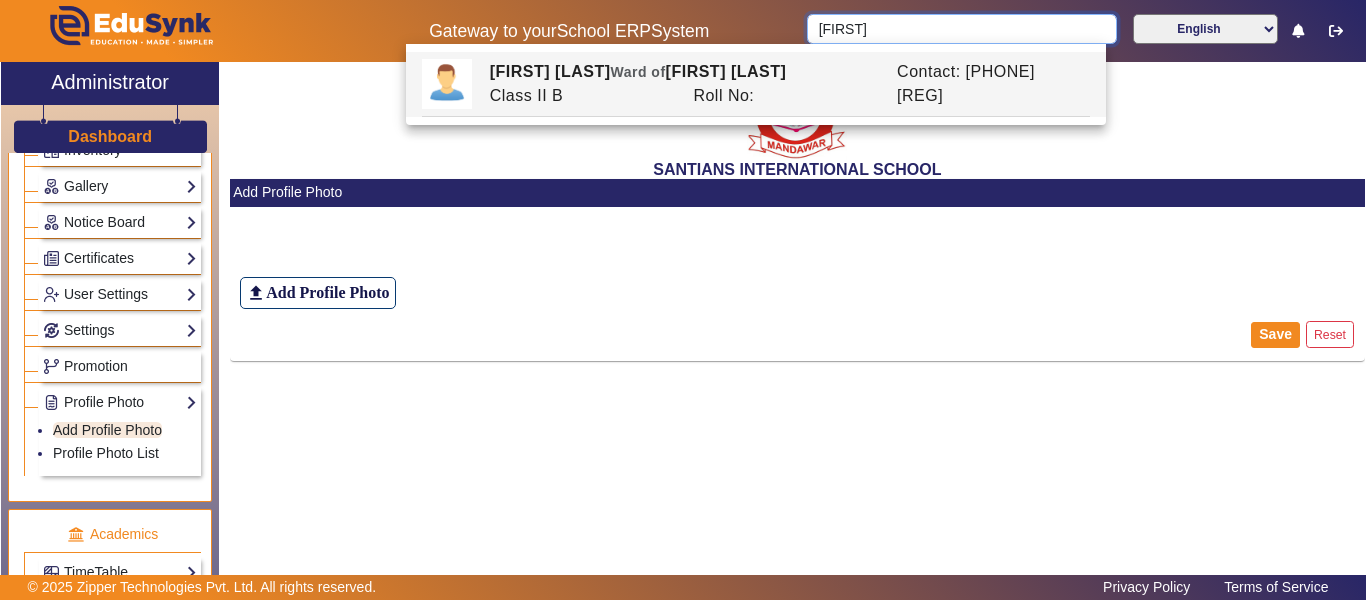 type on "[FIRST] [LAST]" 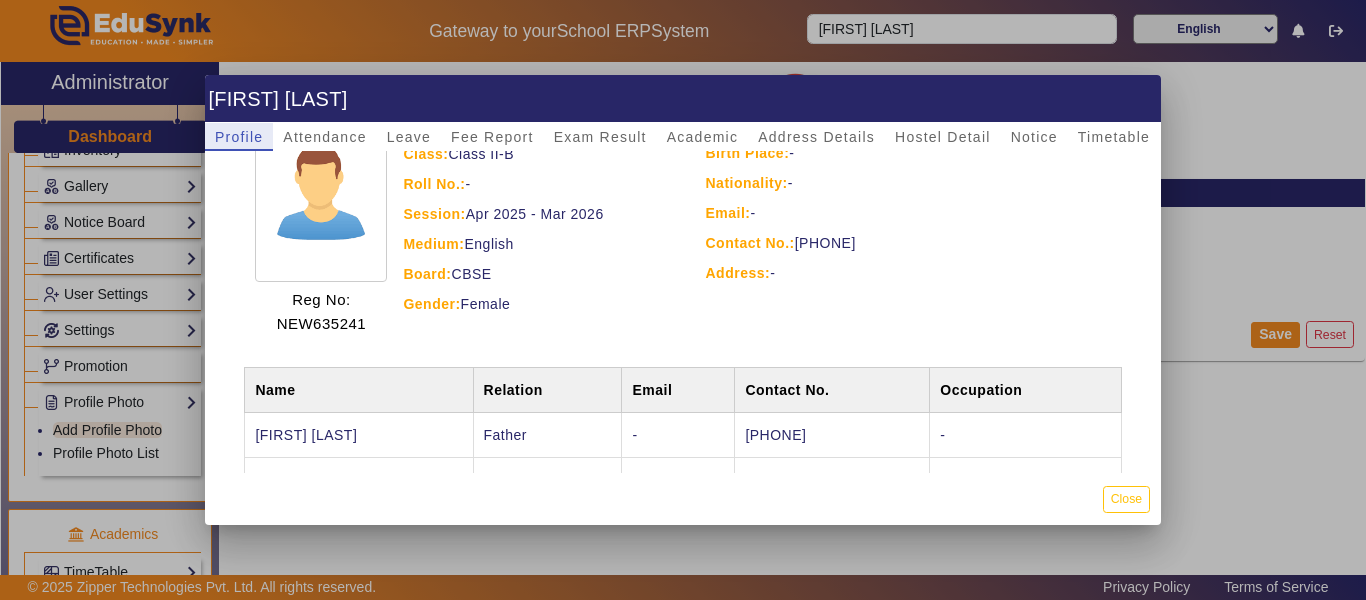 scroll, scrollTop: 0, scrollLeft: 0, axis: both 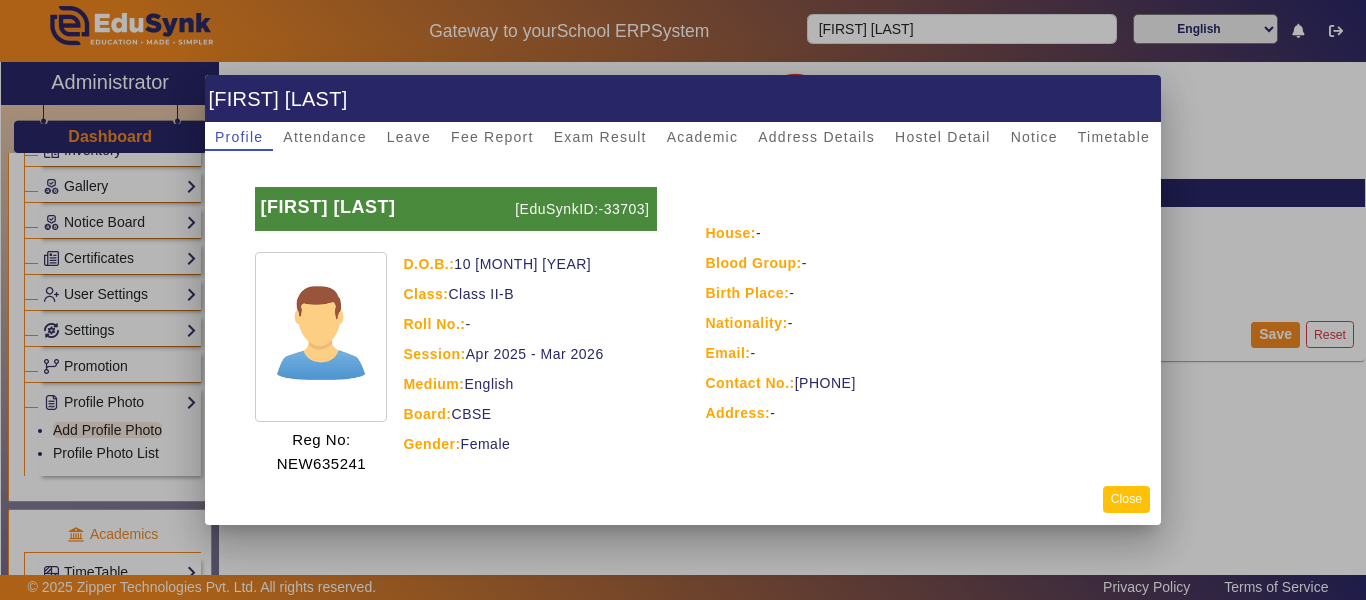 click on "Close" 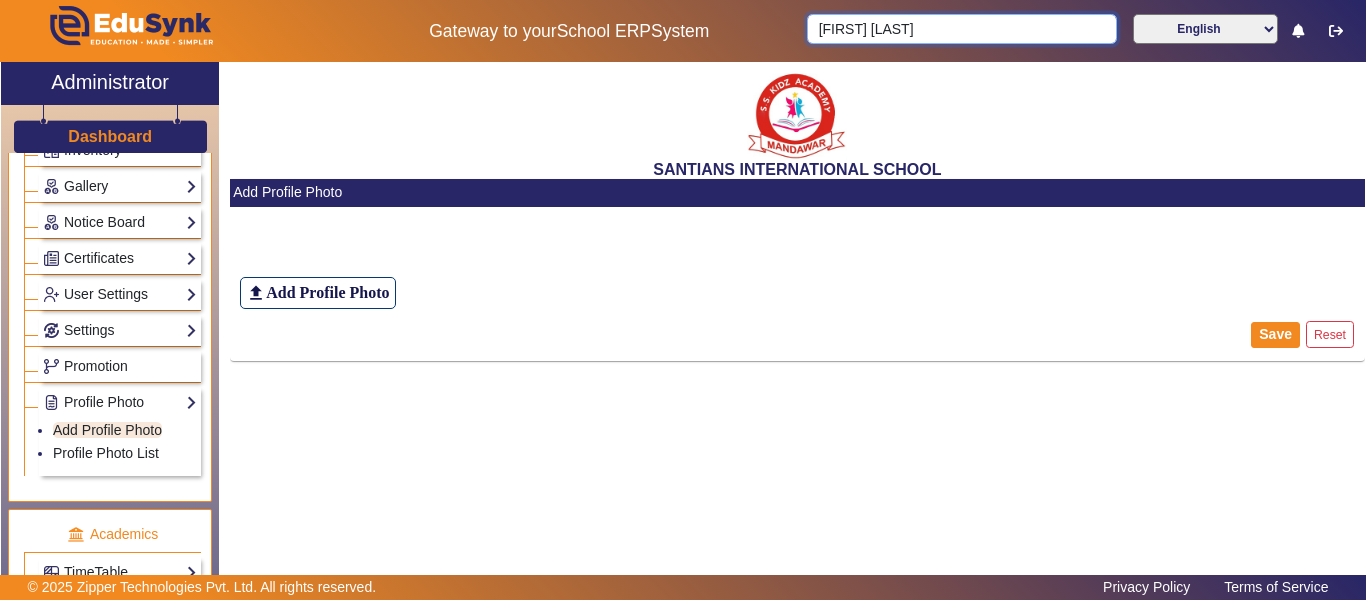 type 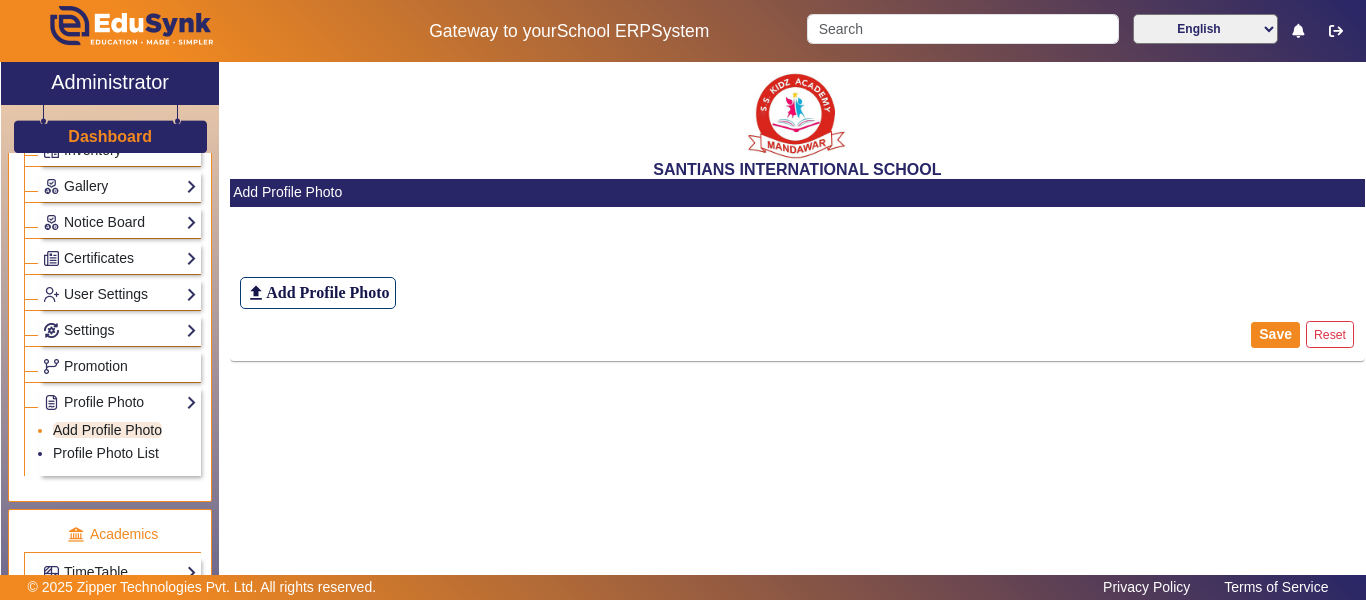 click on "Add Profile Photo" 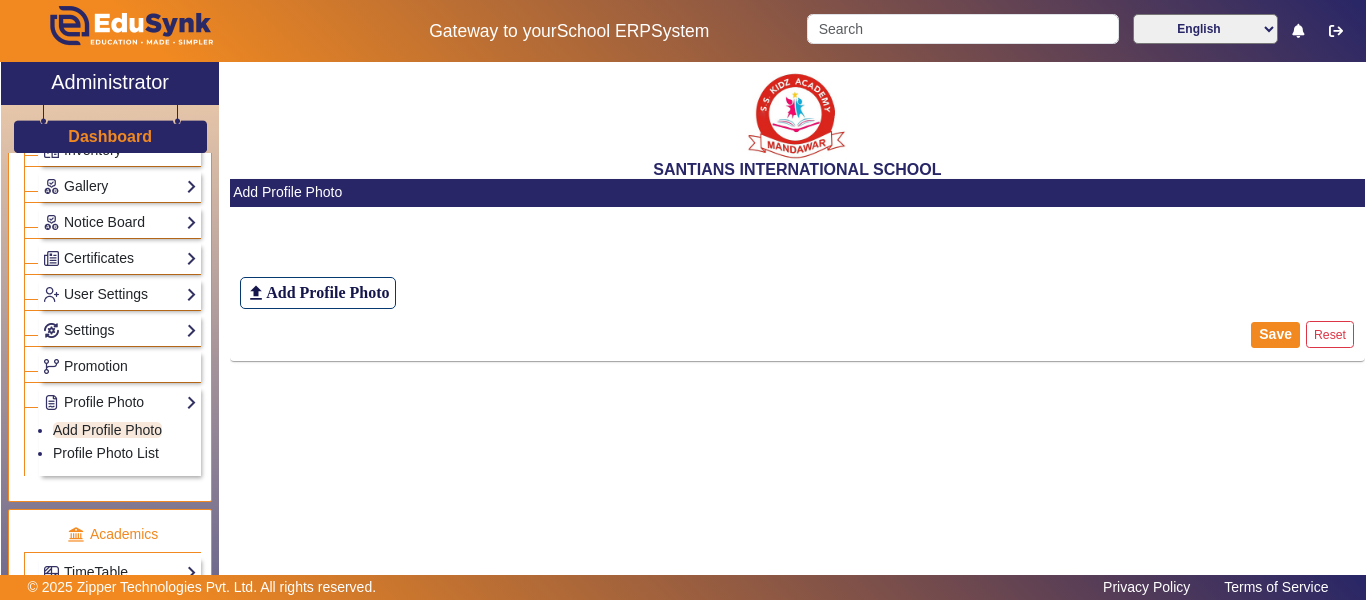 click on "file_upload Add Profile Photo" 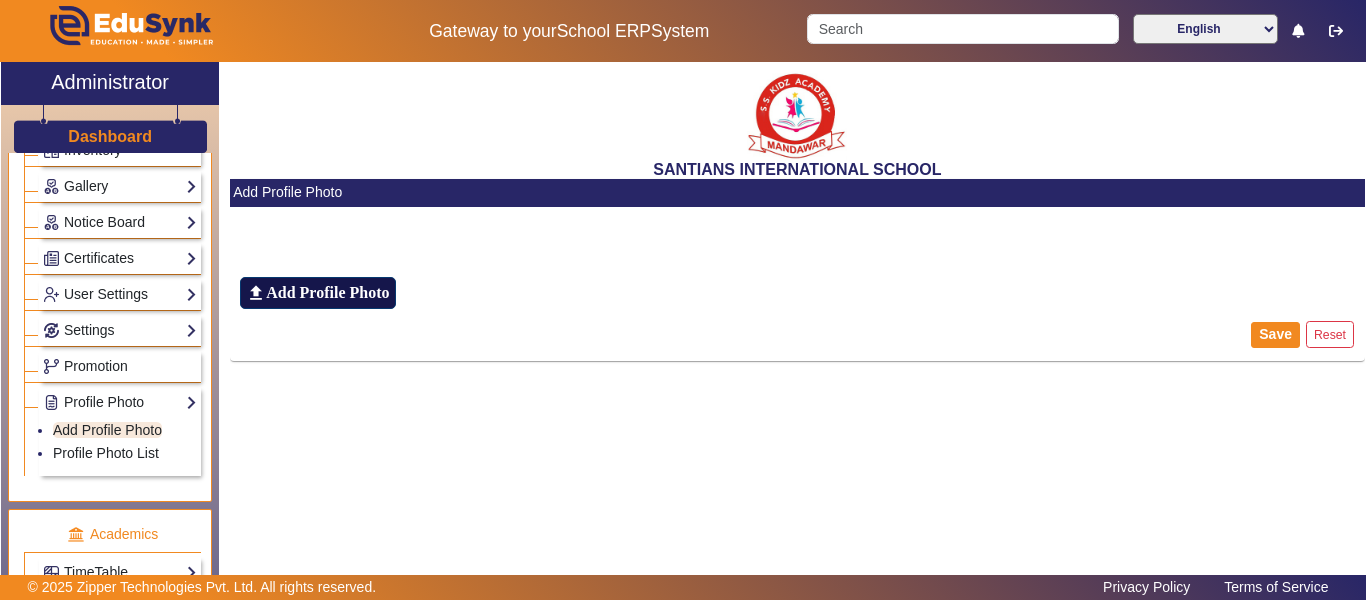 click on "Add Profile Photo" 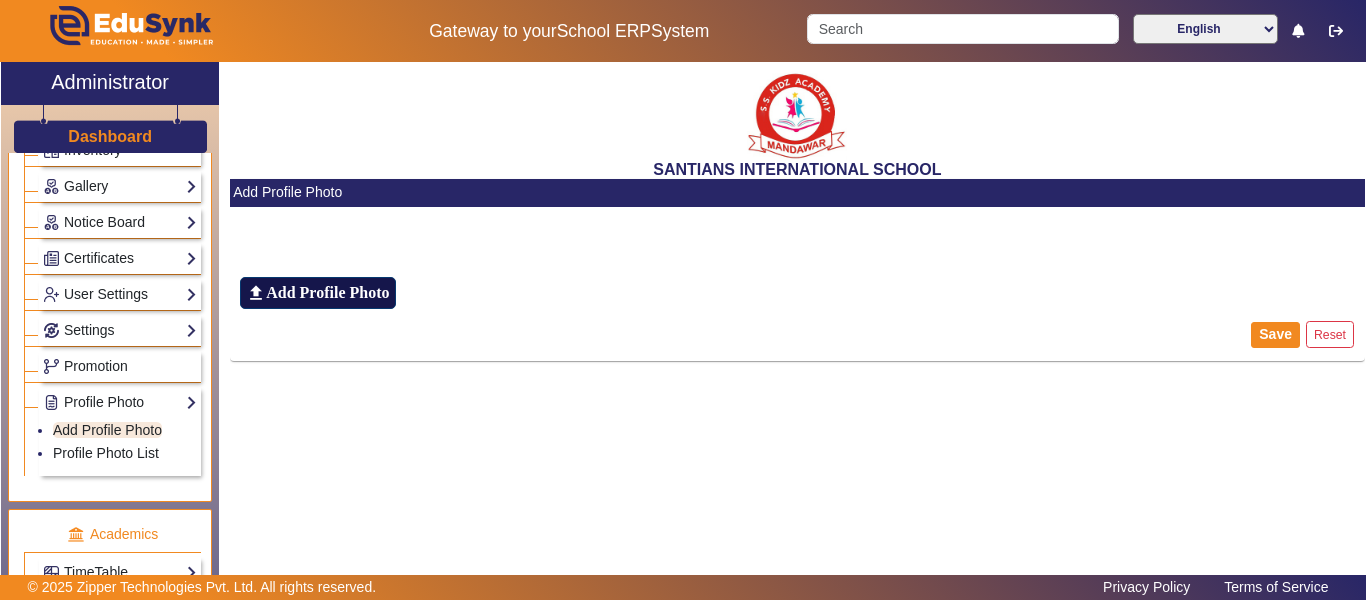 click on "Add Profile Photo" 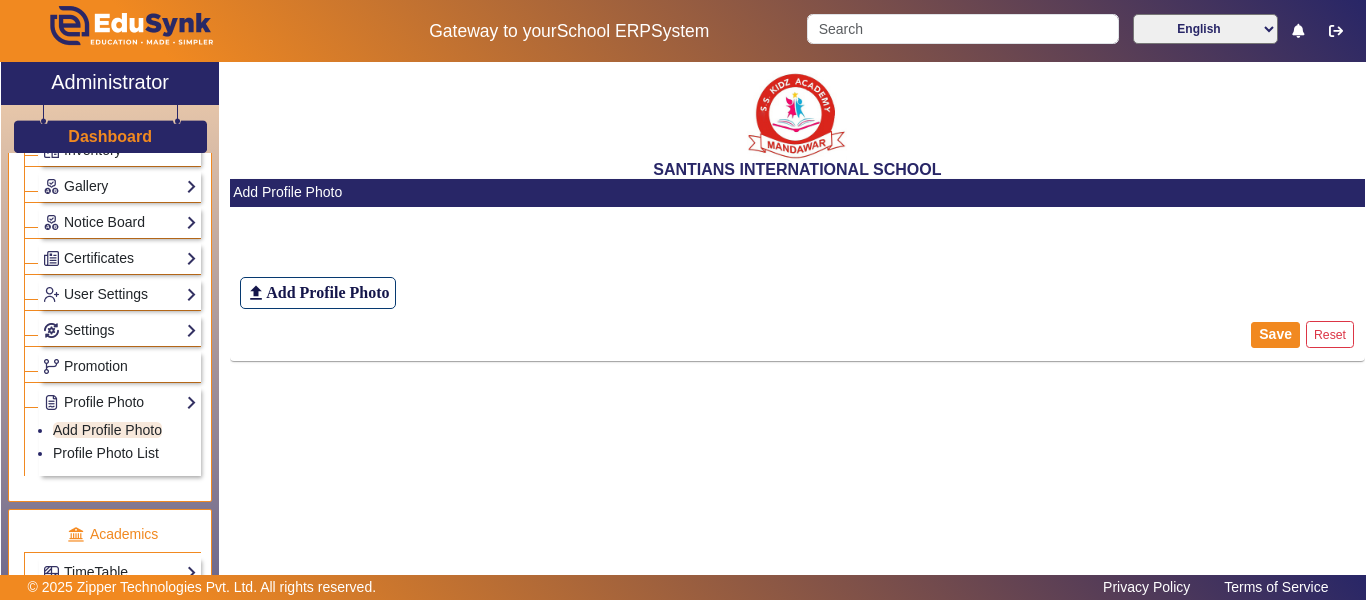click on "file_upload Add Profile Photo" 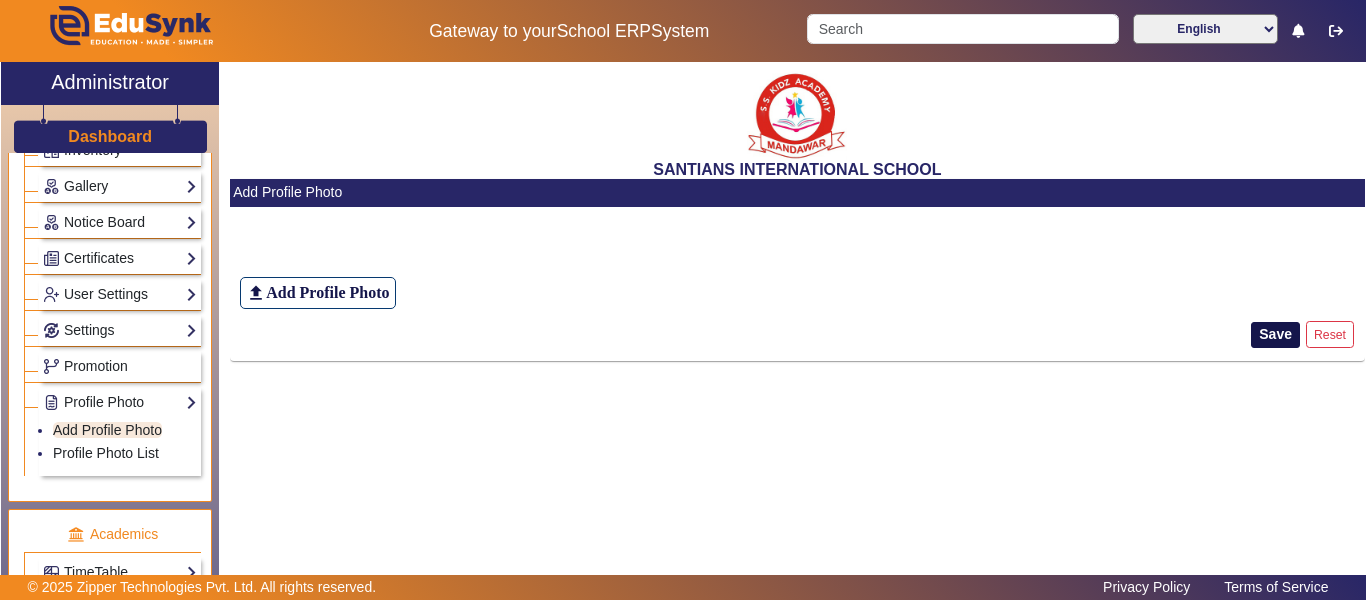 click on "Save" 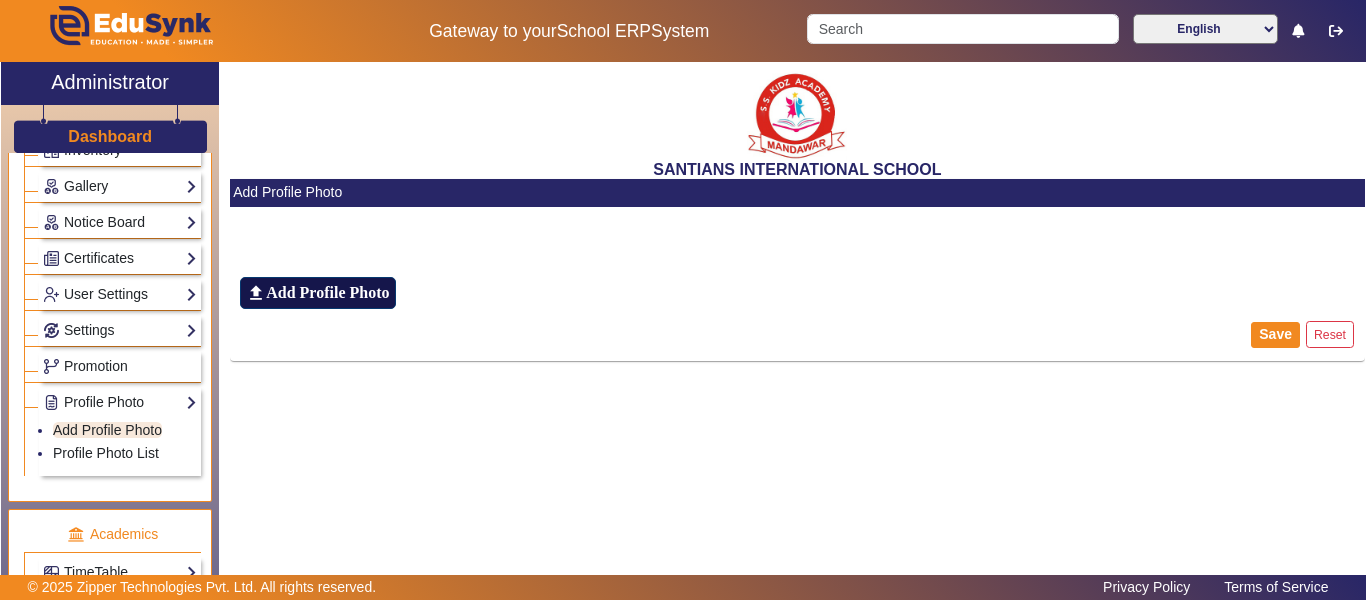 click on "Add Profile Photo" 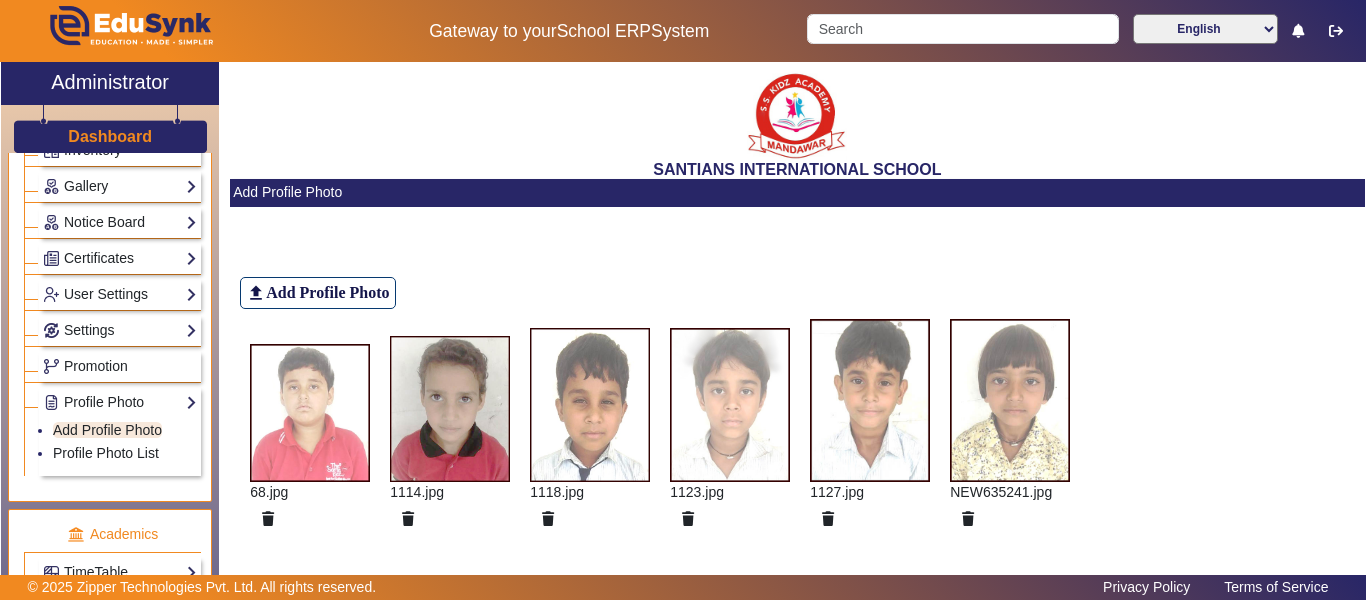 scroll, scrollTop: 53, scrollLeft: 0, axis: vertical 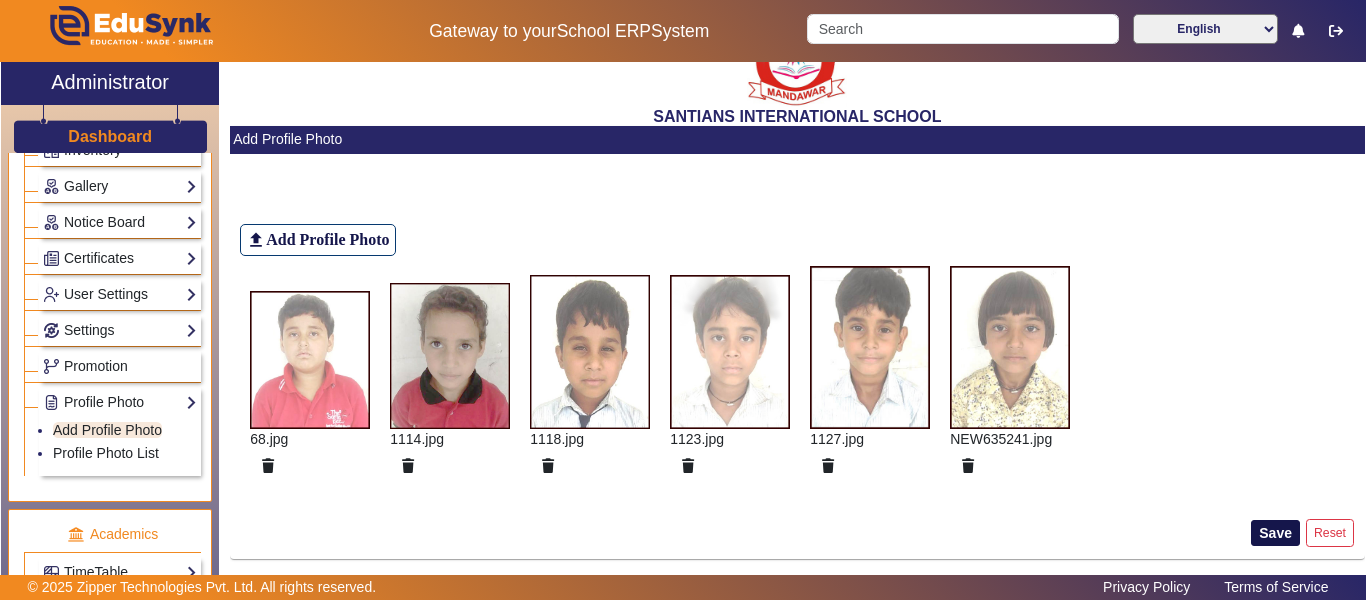 click on "Save" 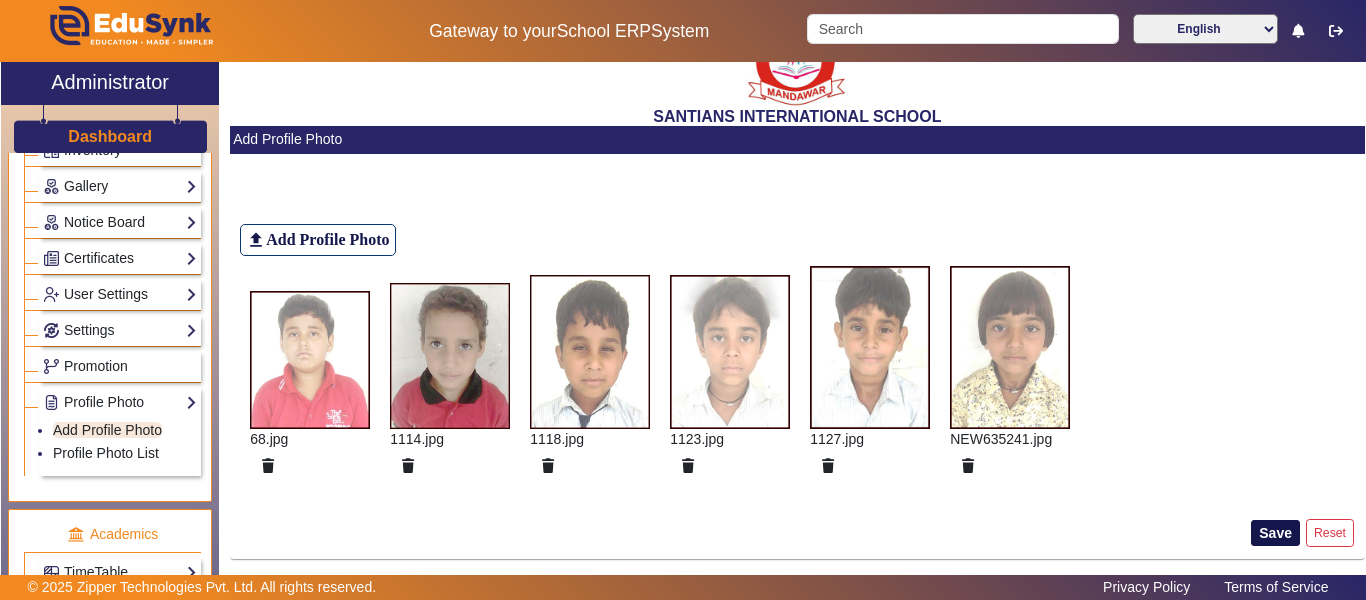 click on "Save" 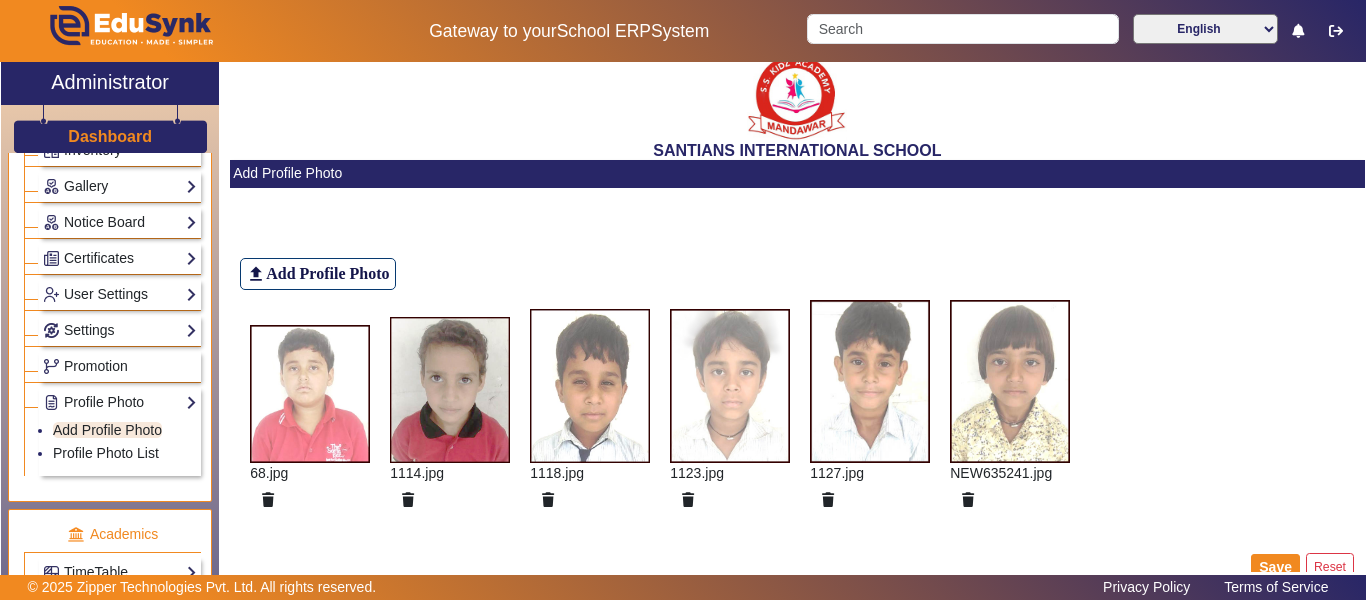 scroll, scrollTop: 53, scrollLeft: 0, axis: vertical 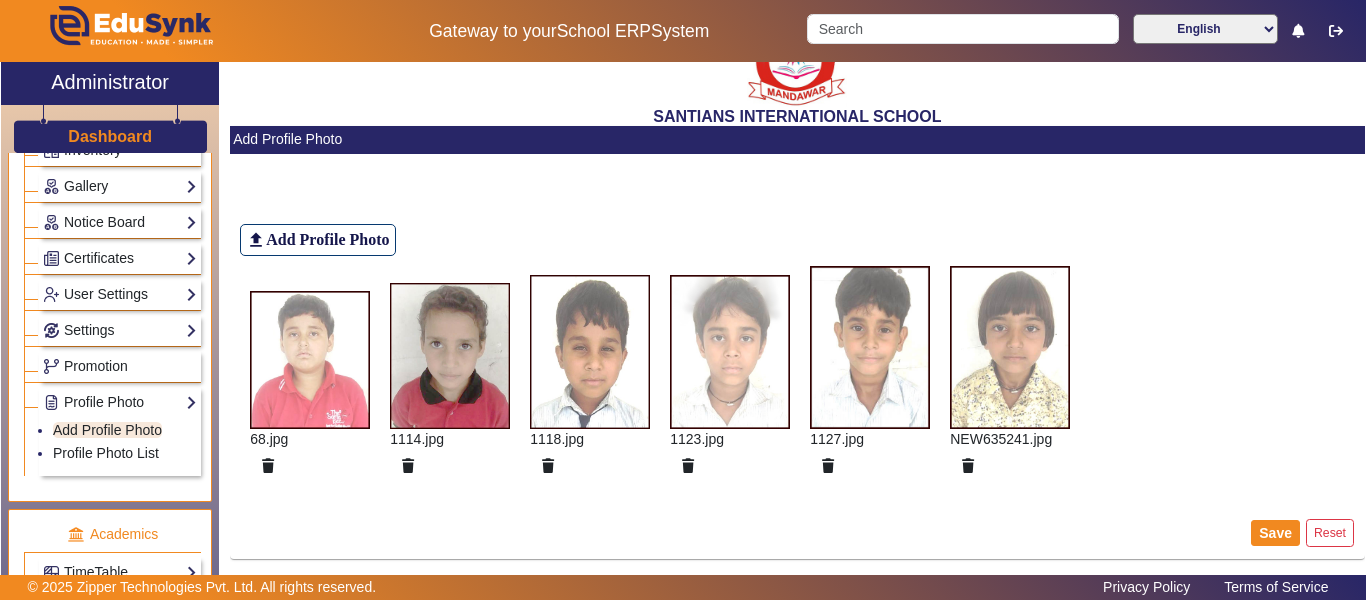 click on "file_upload Add Profile Photo [FILENAME] [FILENAME] [FILENAME] [FILENAME] [REG]" 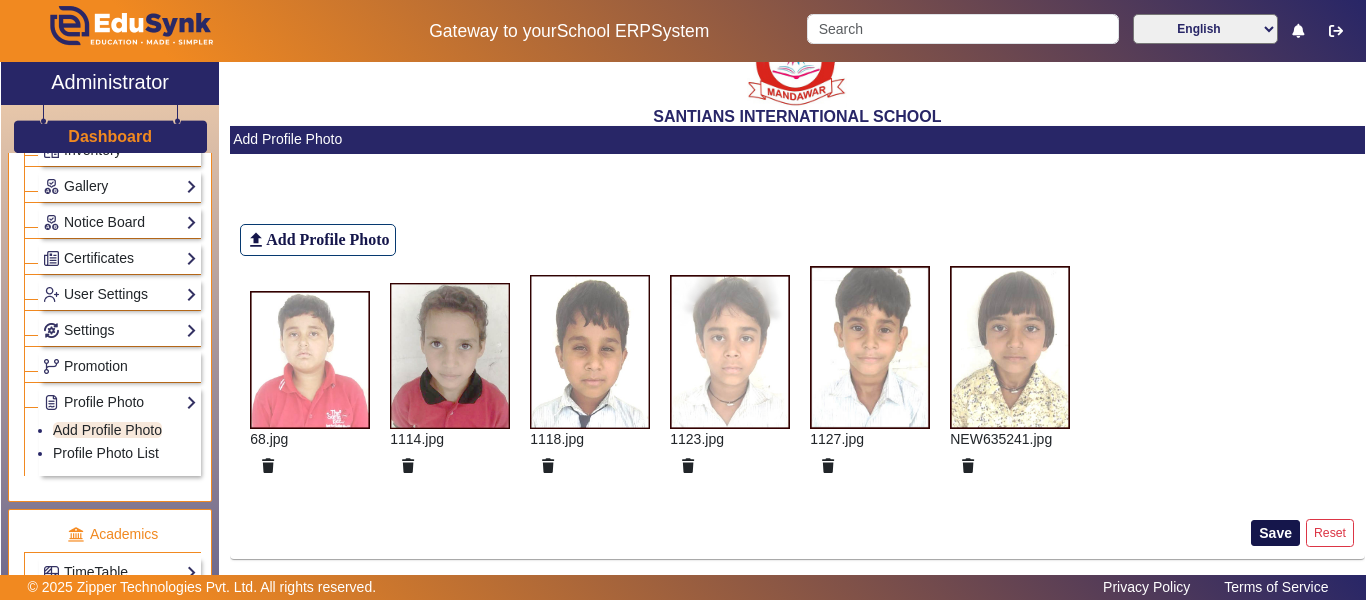 click on "Save" 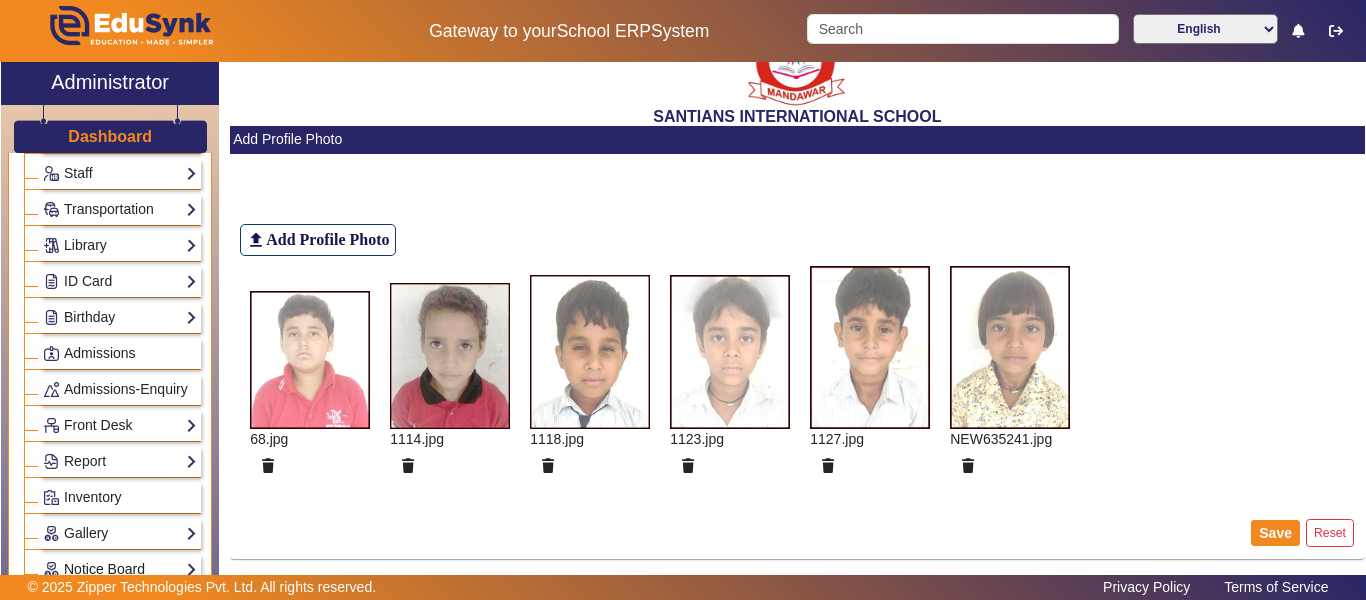 scroll, scrollTop: 0, scrollLeft: 0, axis: both 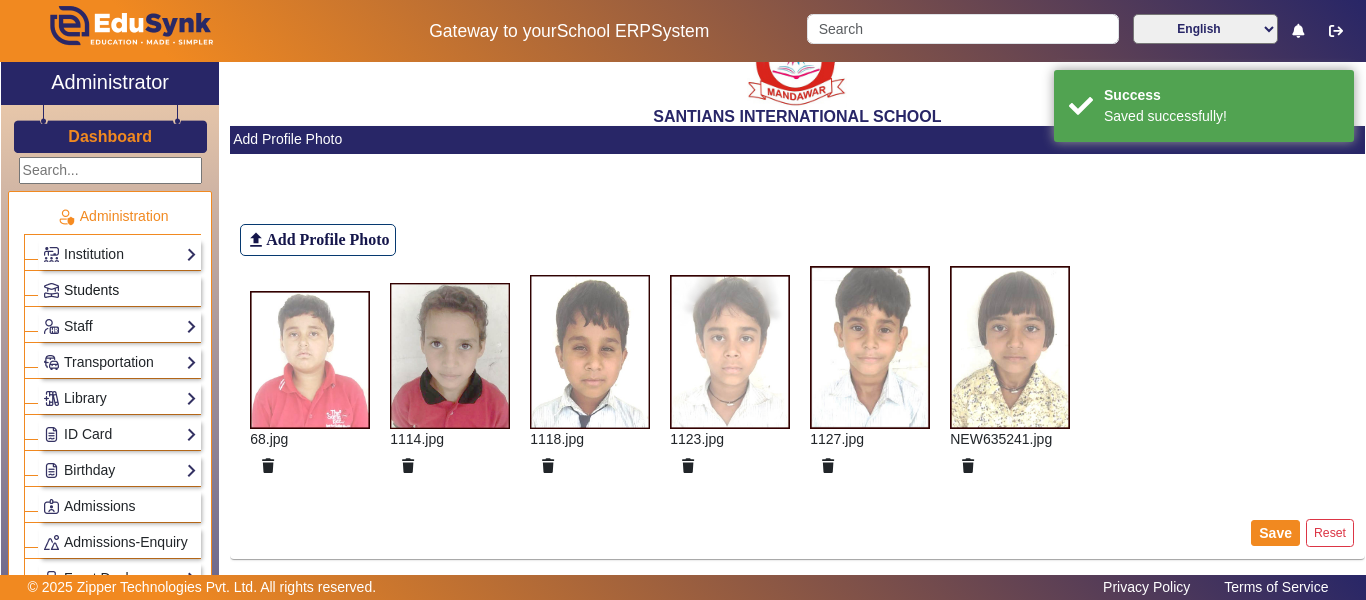 click on "Students" 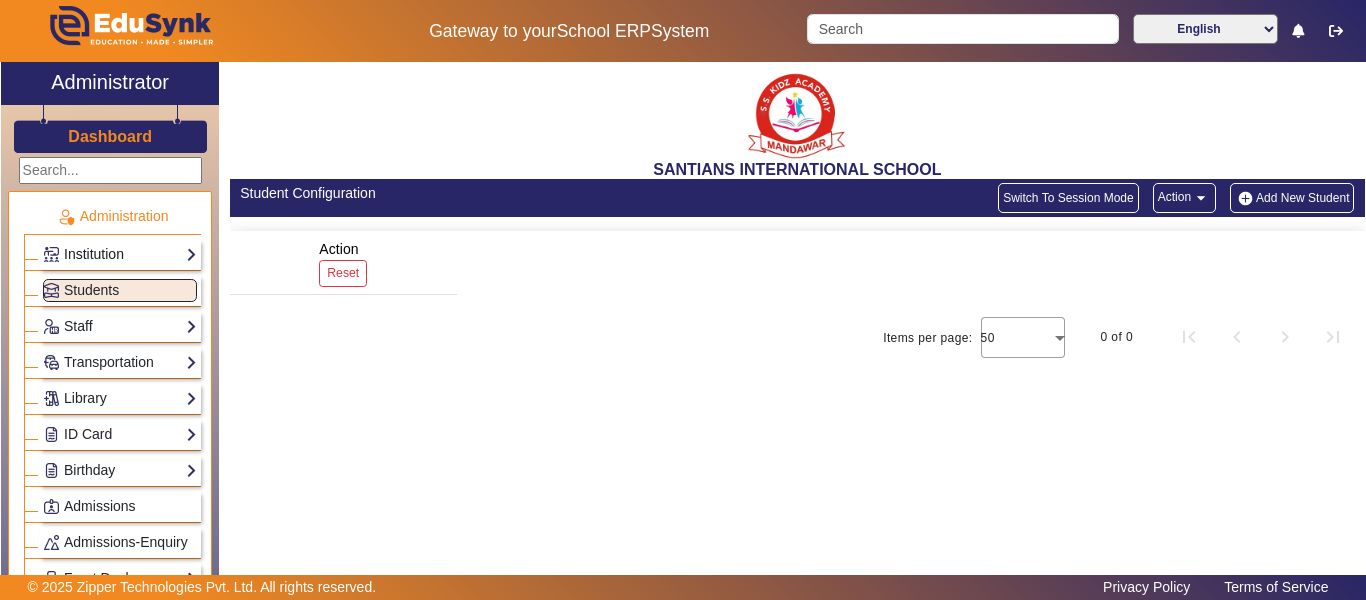 click on "Institution" 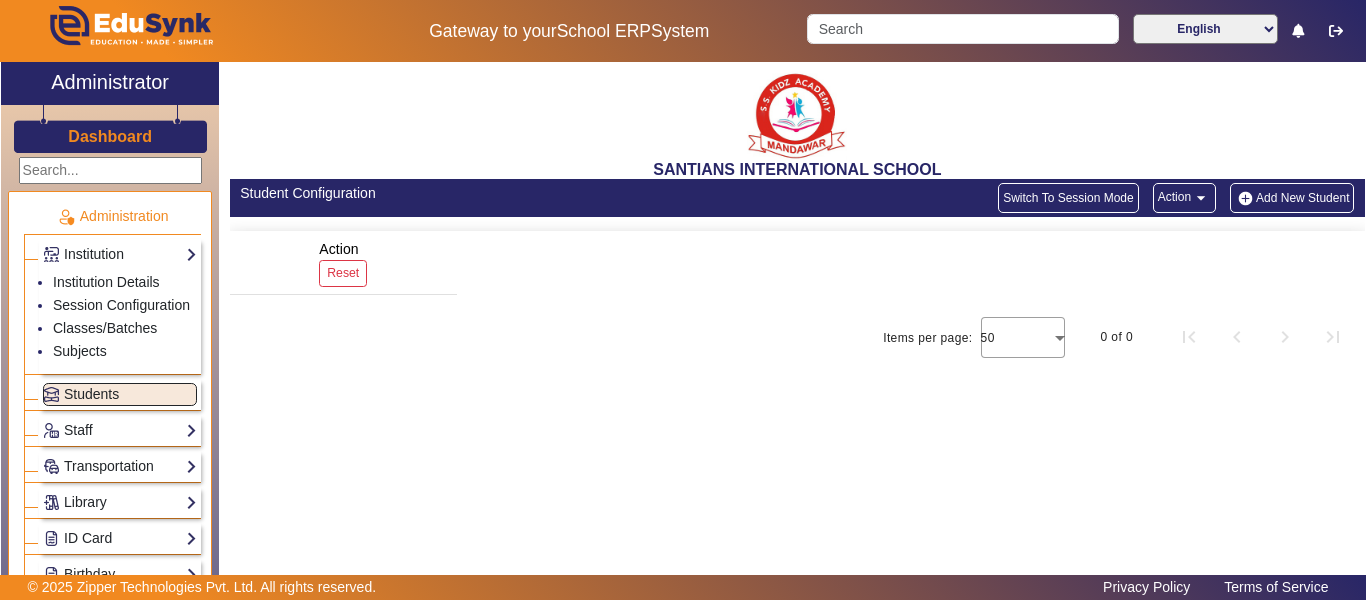 click on "Dashboard" 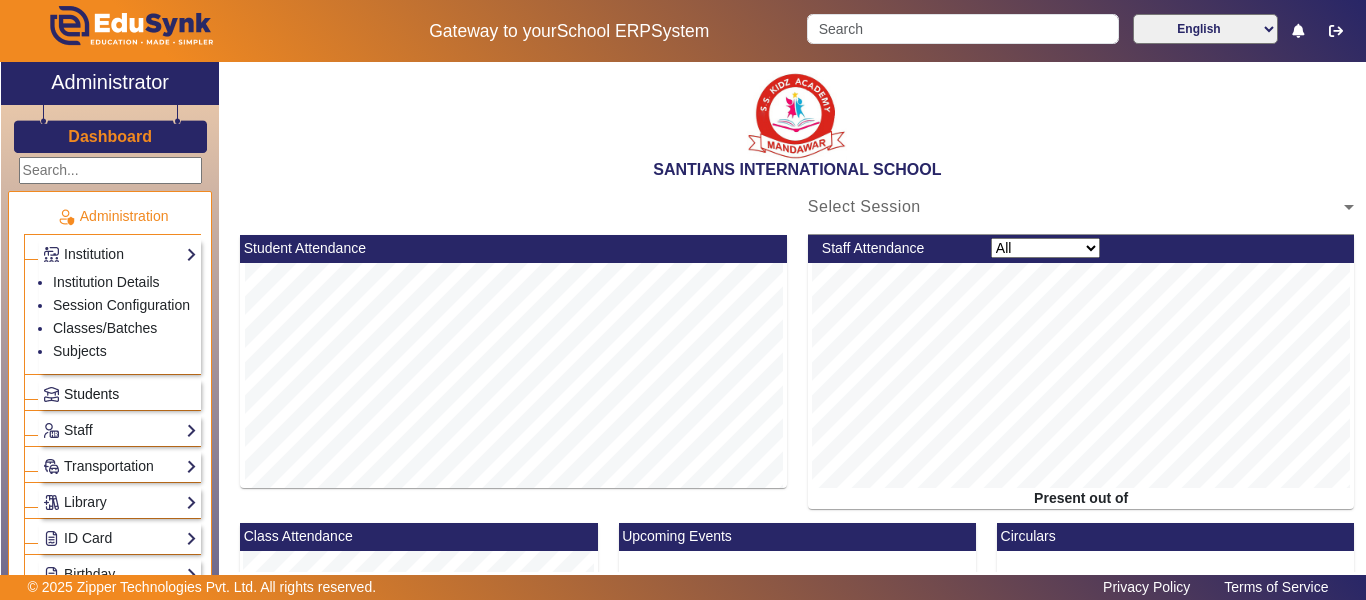 click on "Students" 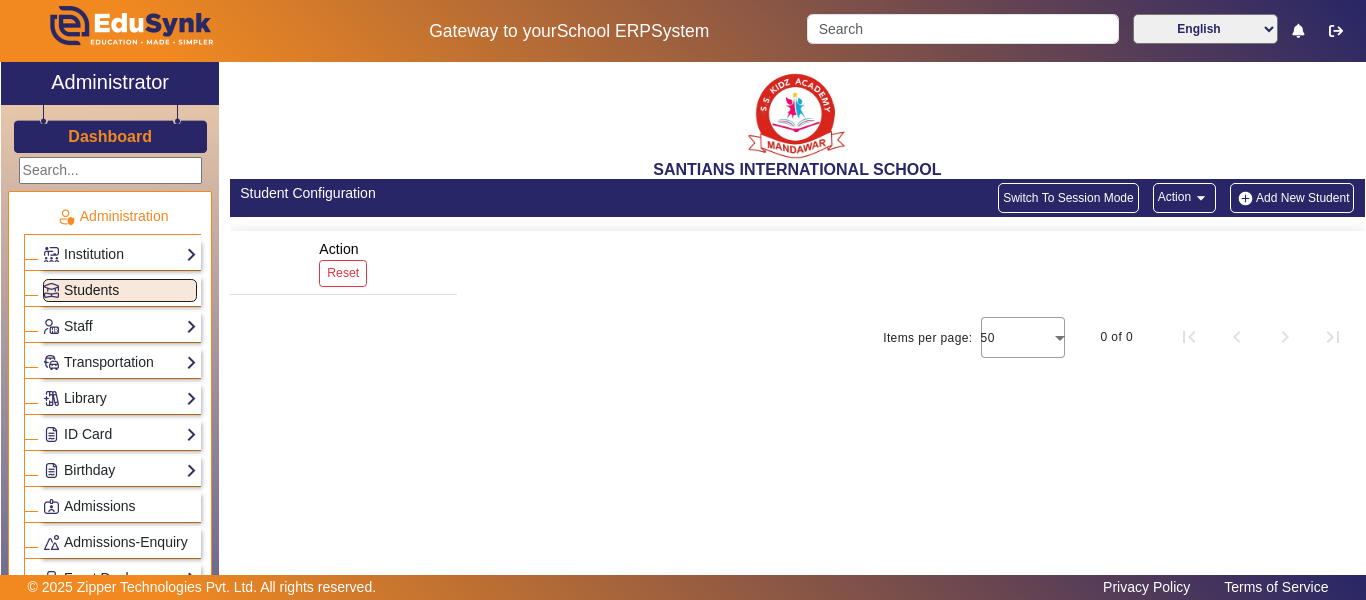 click on "Students" 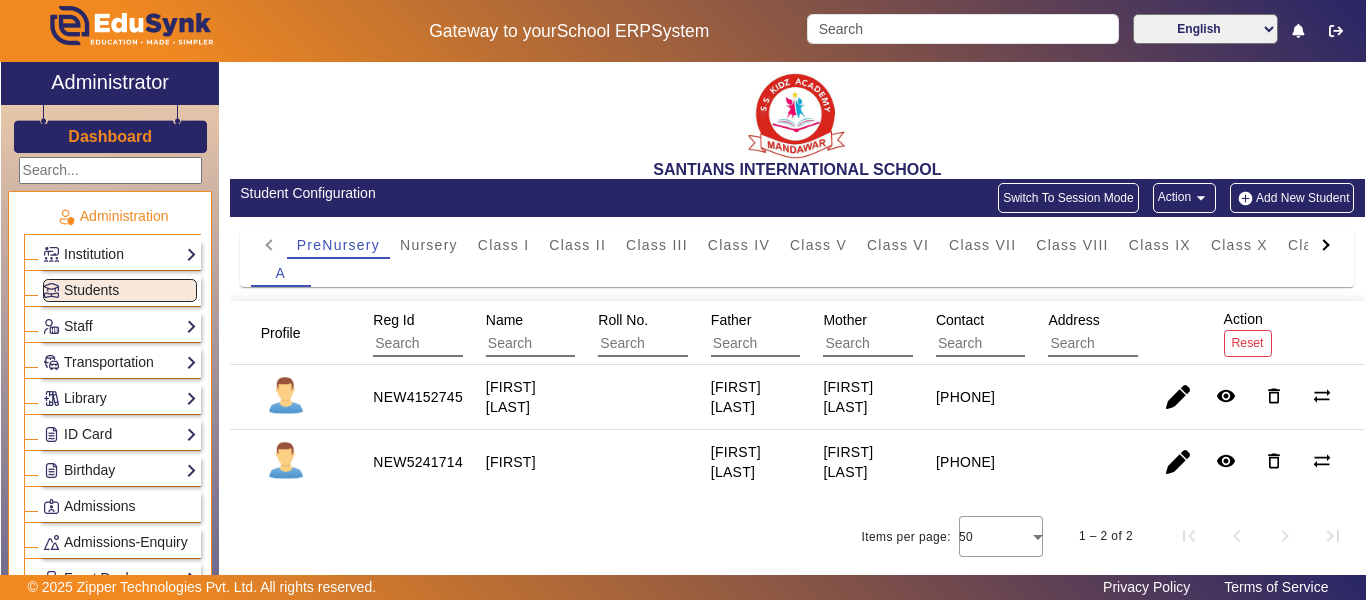 scroll, scrollTop: 0, scrollLeft: 0, axis: both 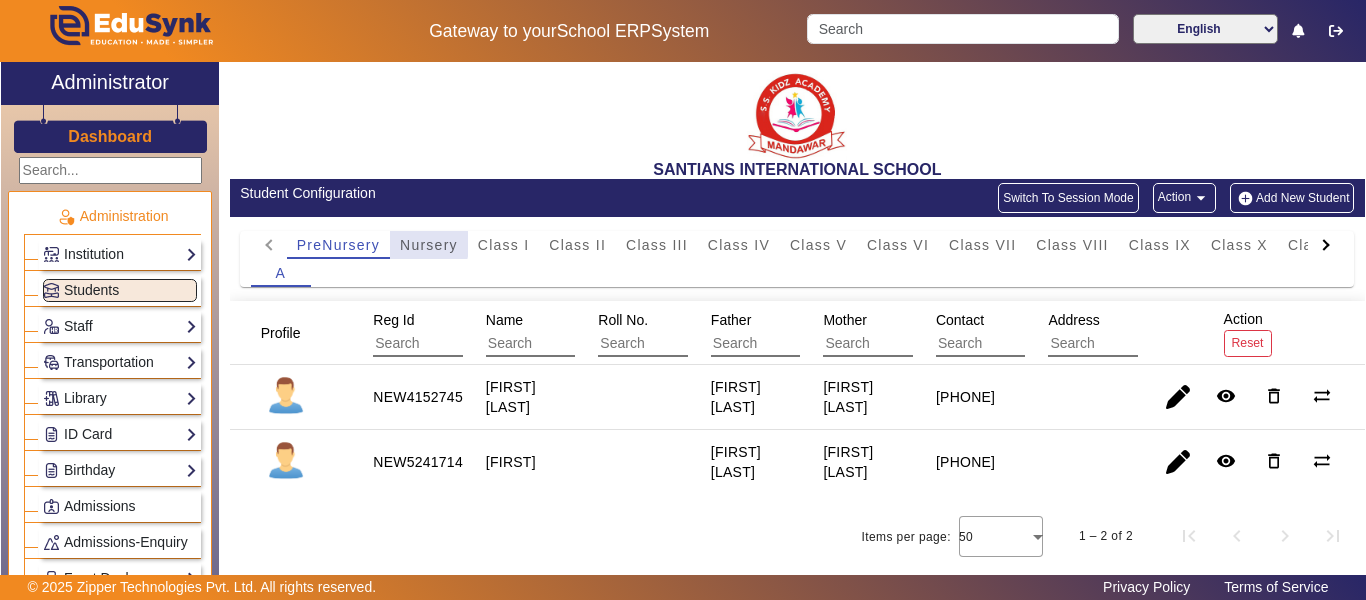 click on "Nursery" at bounding box center [429, 245] 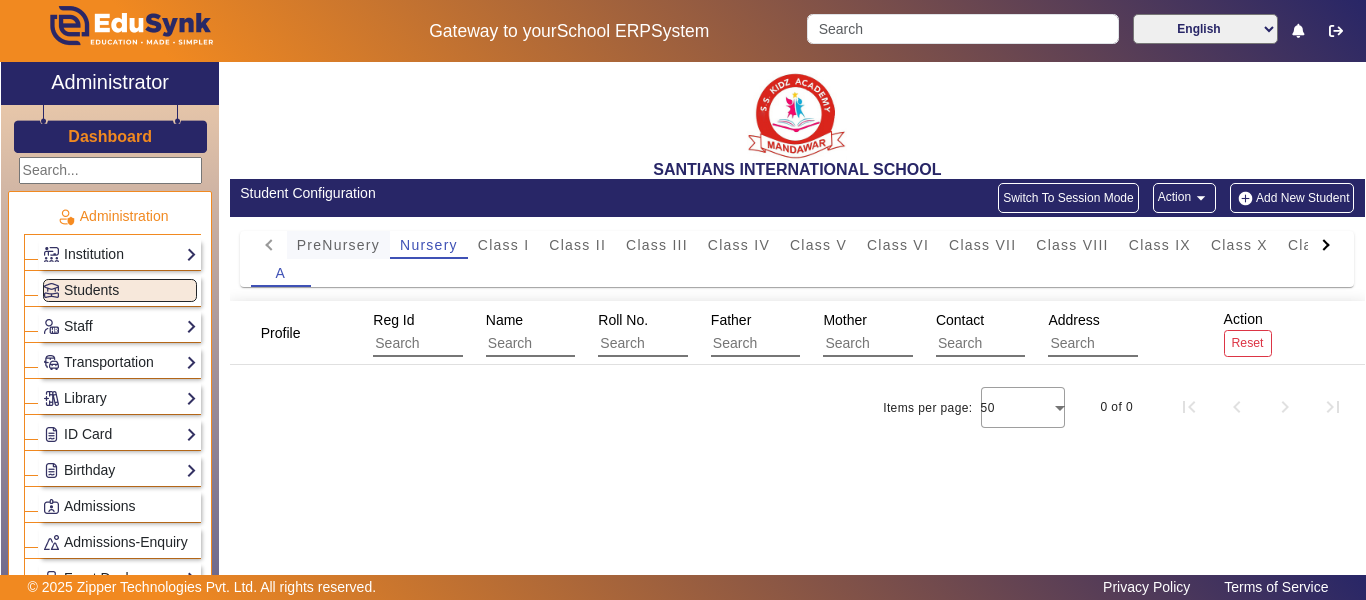 click on "PreNursery" at bounding box center [338, 245] 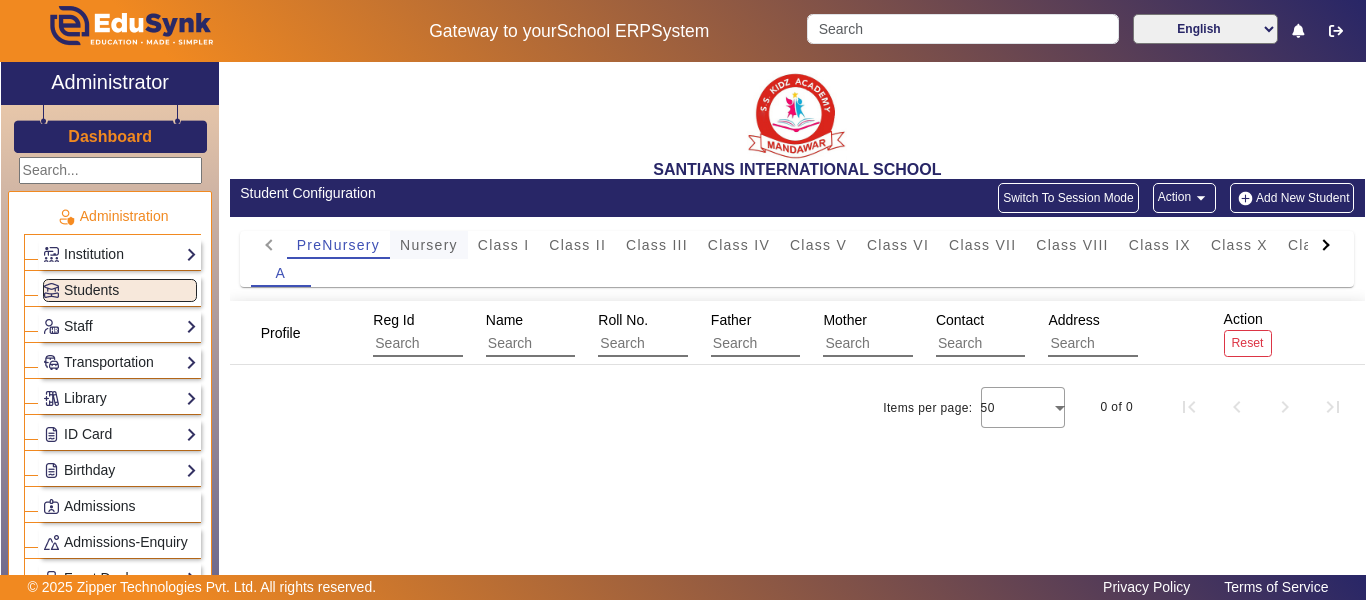 click on "Nursery" at bounding box center (429, 245) 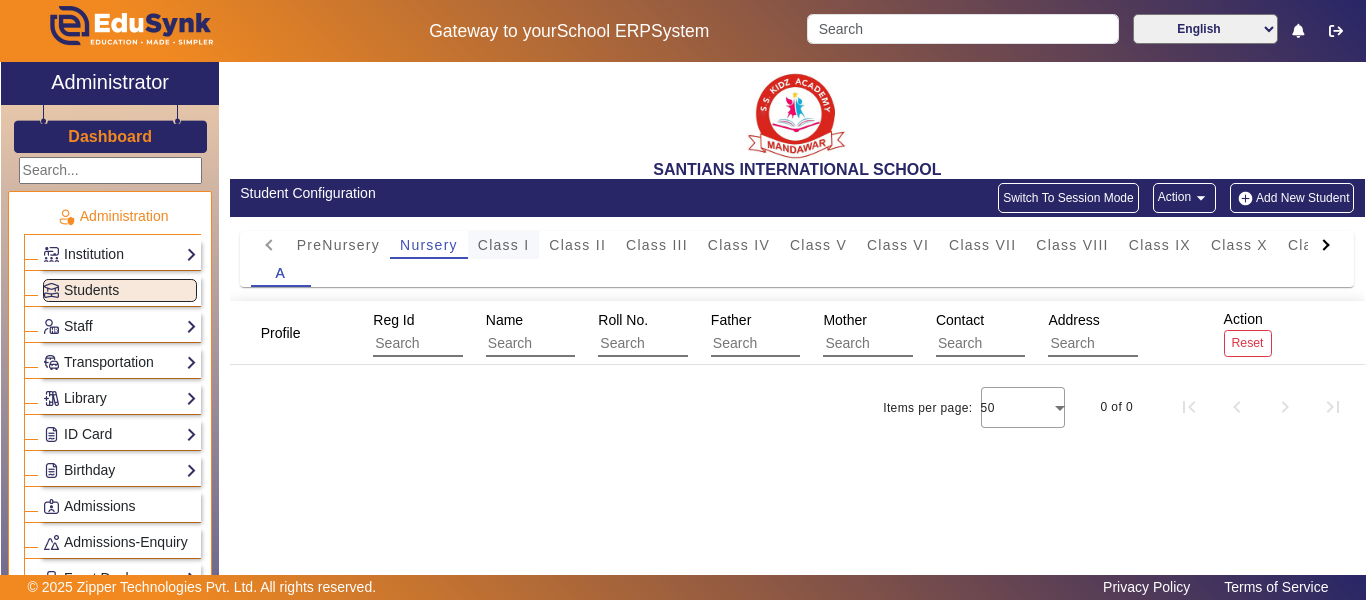 click on "Class I" at bounding box center [504, 245] 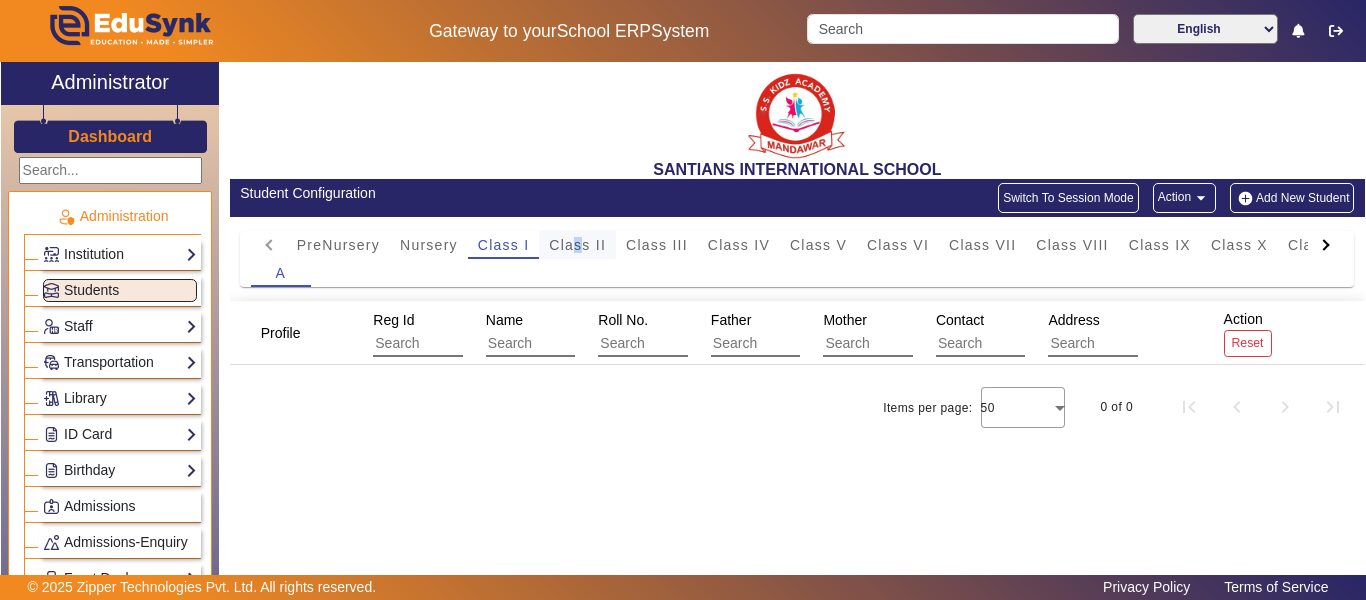 click on "Class II" at bounding box center (577, 245) 